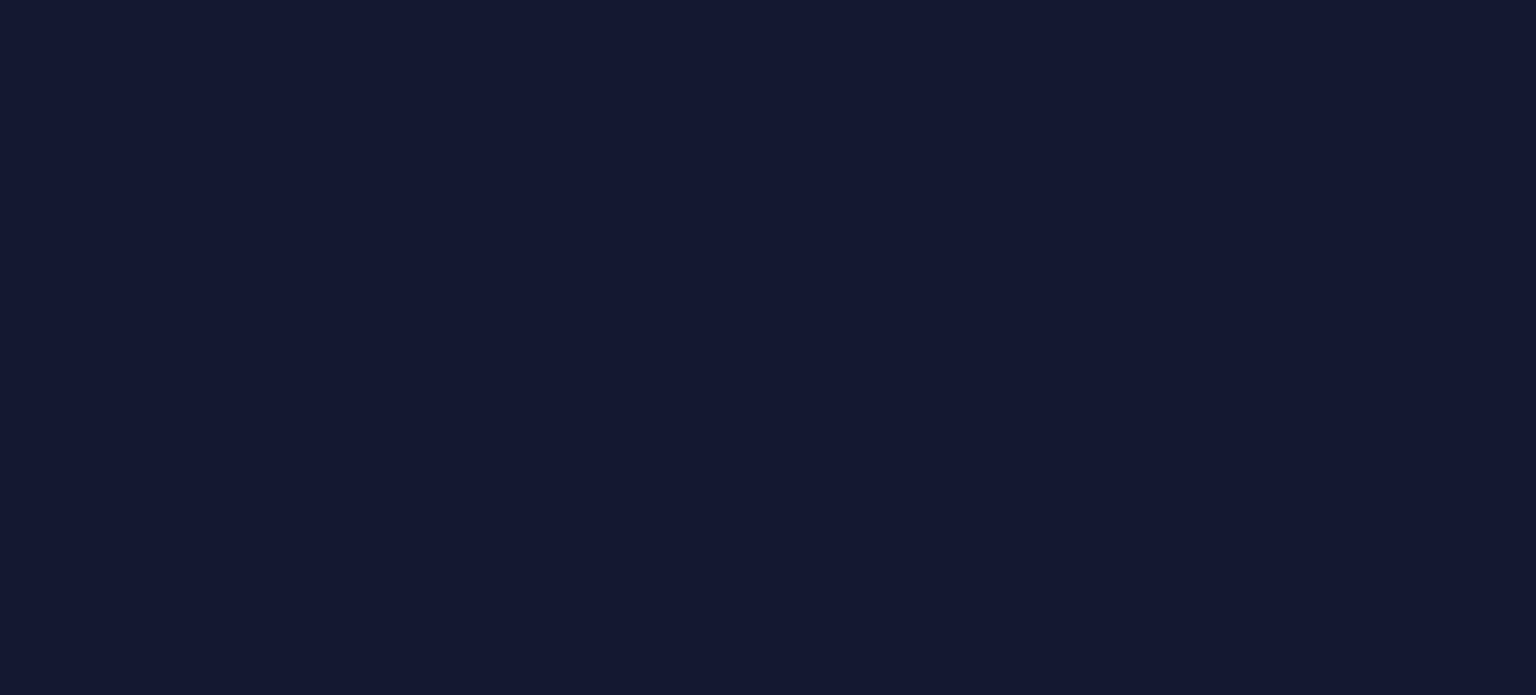 scroll, scrollTop: 0, scrollLeft: 0, axis: both 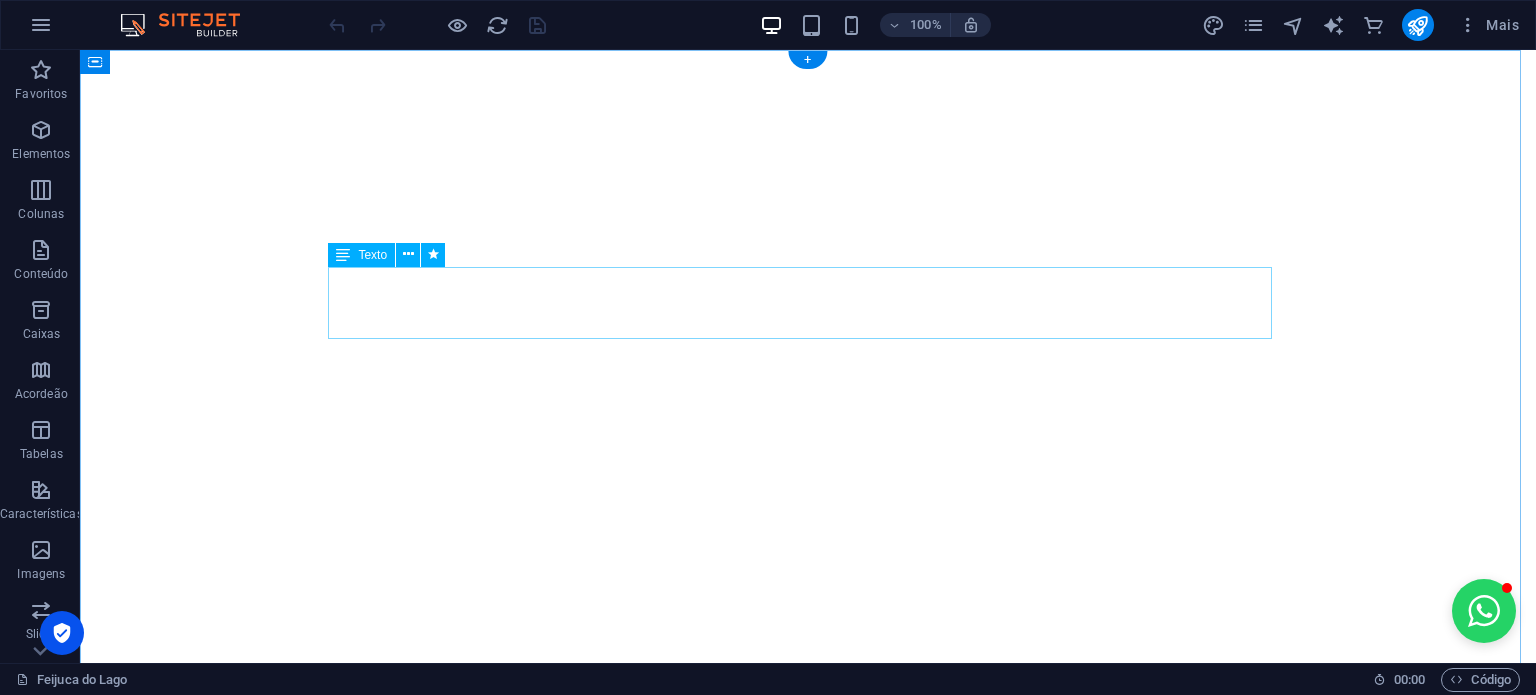 click on "🚨  ÚLTIMOS INGRESSOS PROMOCIONAIS DISPONÍVEIS! 🎁  BÔNUS:  compre neste lote e concorra a  1 diária no [GEOGRAPHIC_DATA]! ⏰  Faltam apenas  3 dias  para o fim do lote atual!" at bounding box center (808, 1628) 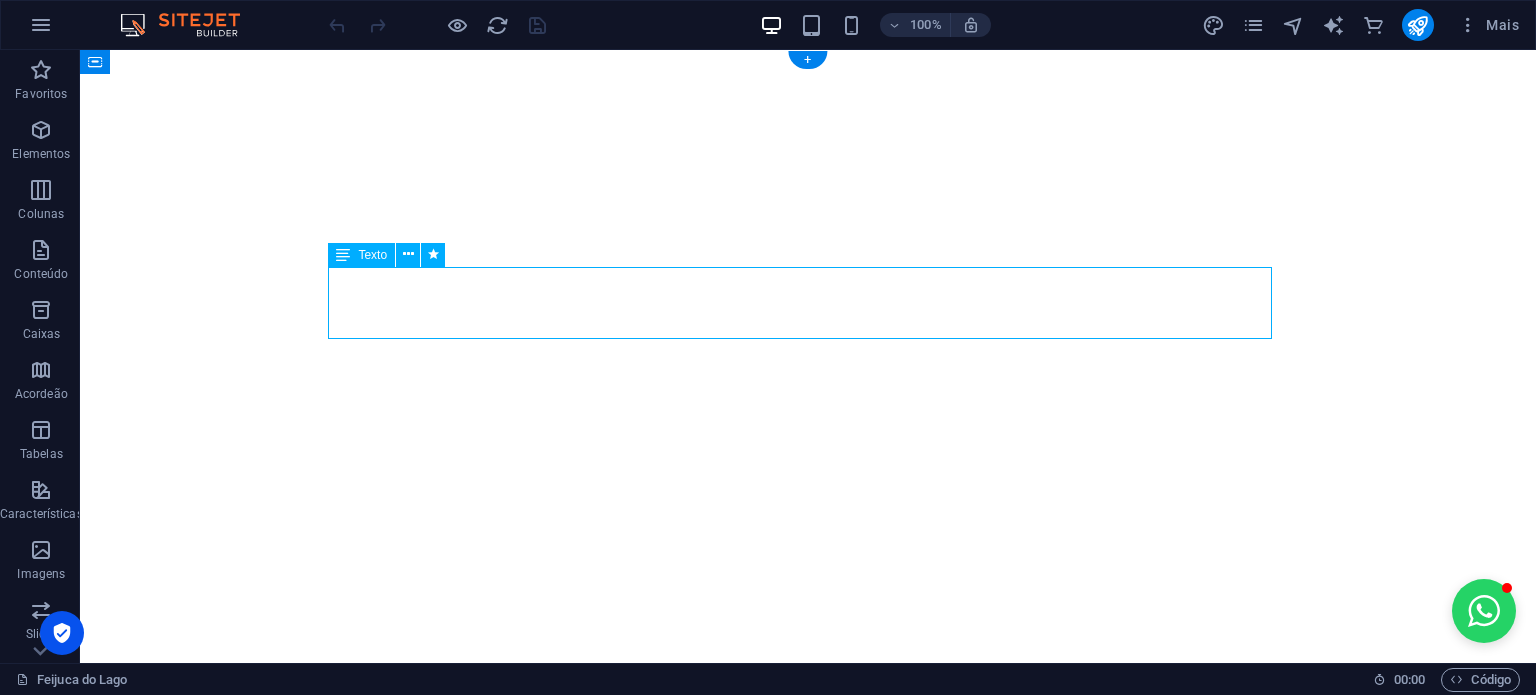click on "🚨  ÚLTIMOS INGRESSOS PROMOCIONAIS DISPONÍVEIS! 🎁  BÔNUS:  compre neste lote e concorra a  1 diária no [GEOGRAPHIC_DATA]! ⏰  Faltam apenas  3 dias  para o fim do lote atual!" at bounding box center [808, 1628] 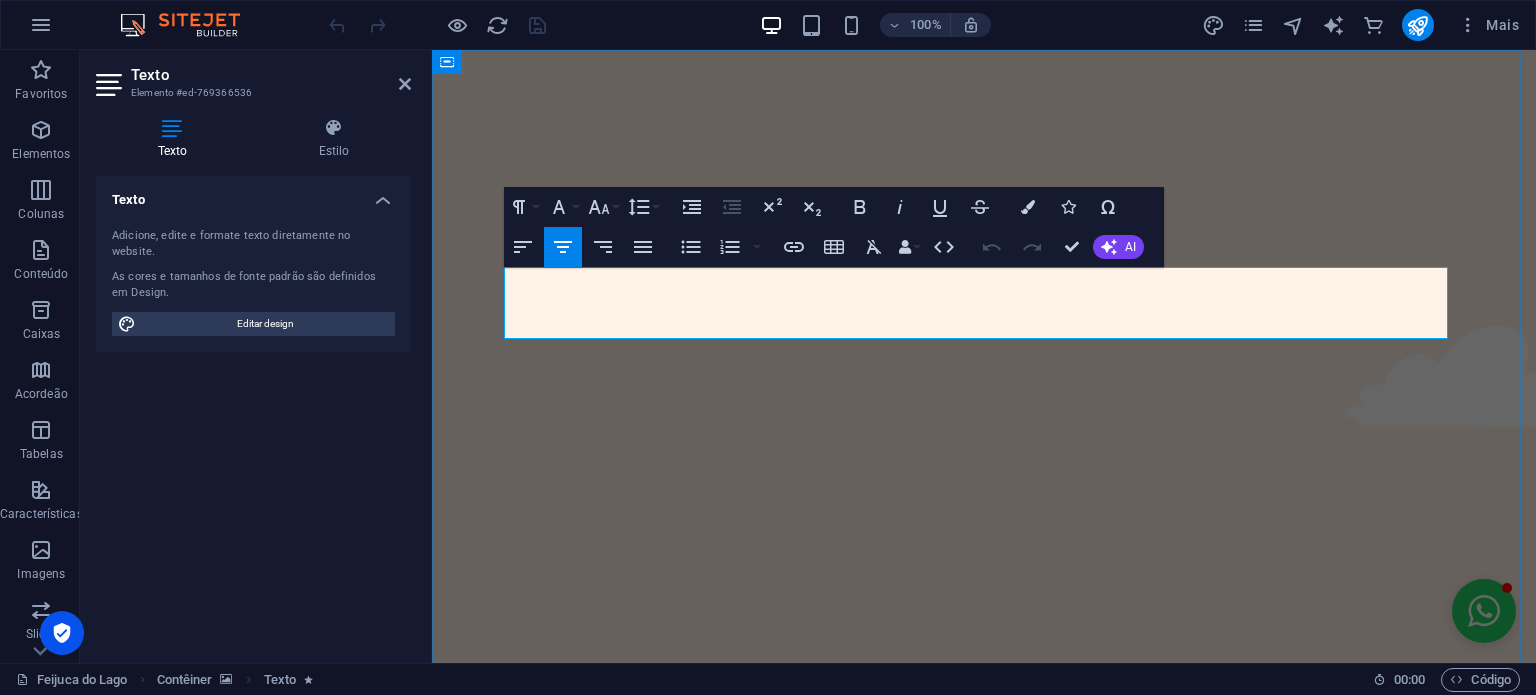 click on "3 dias" at bounding box center (965, 1696) 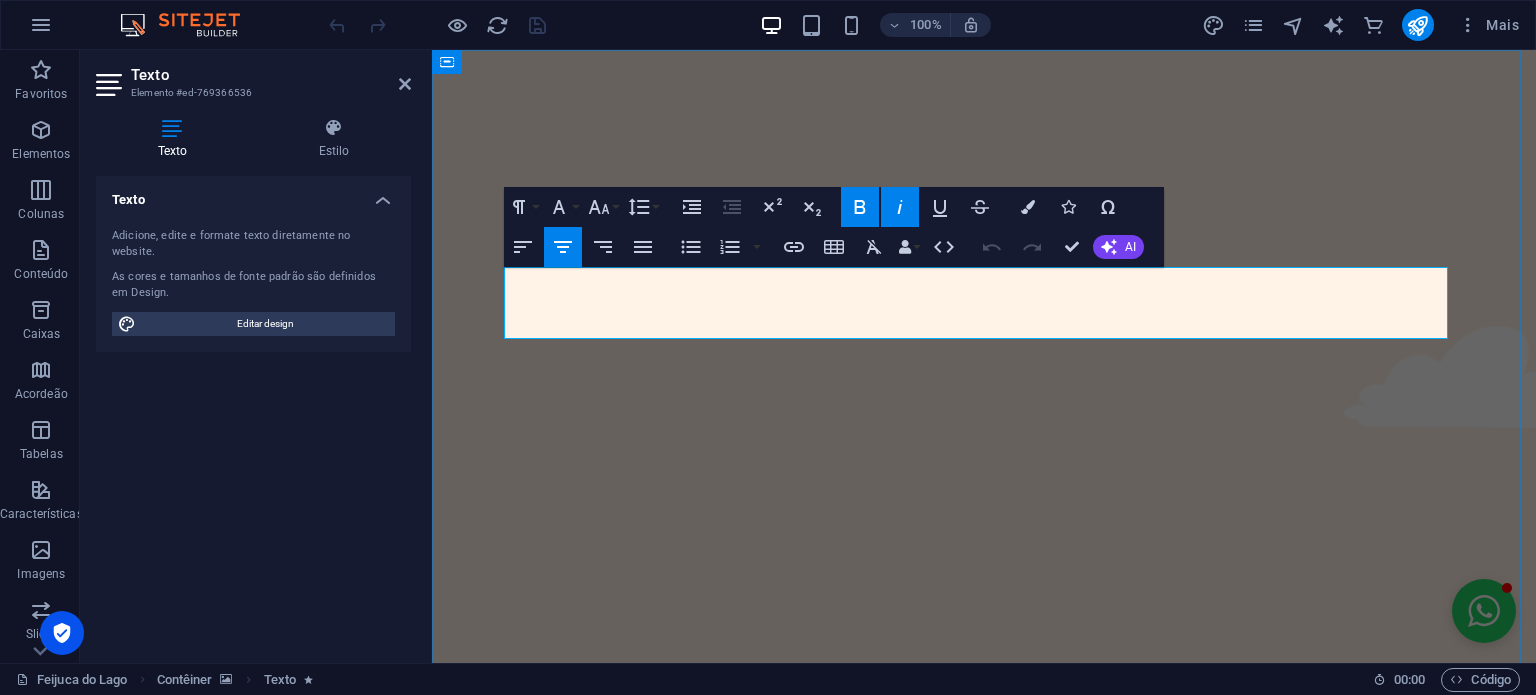 click on "3 dias" at bounding box center (965, 1696) 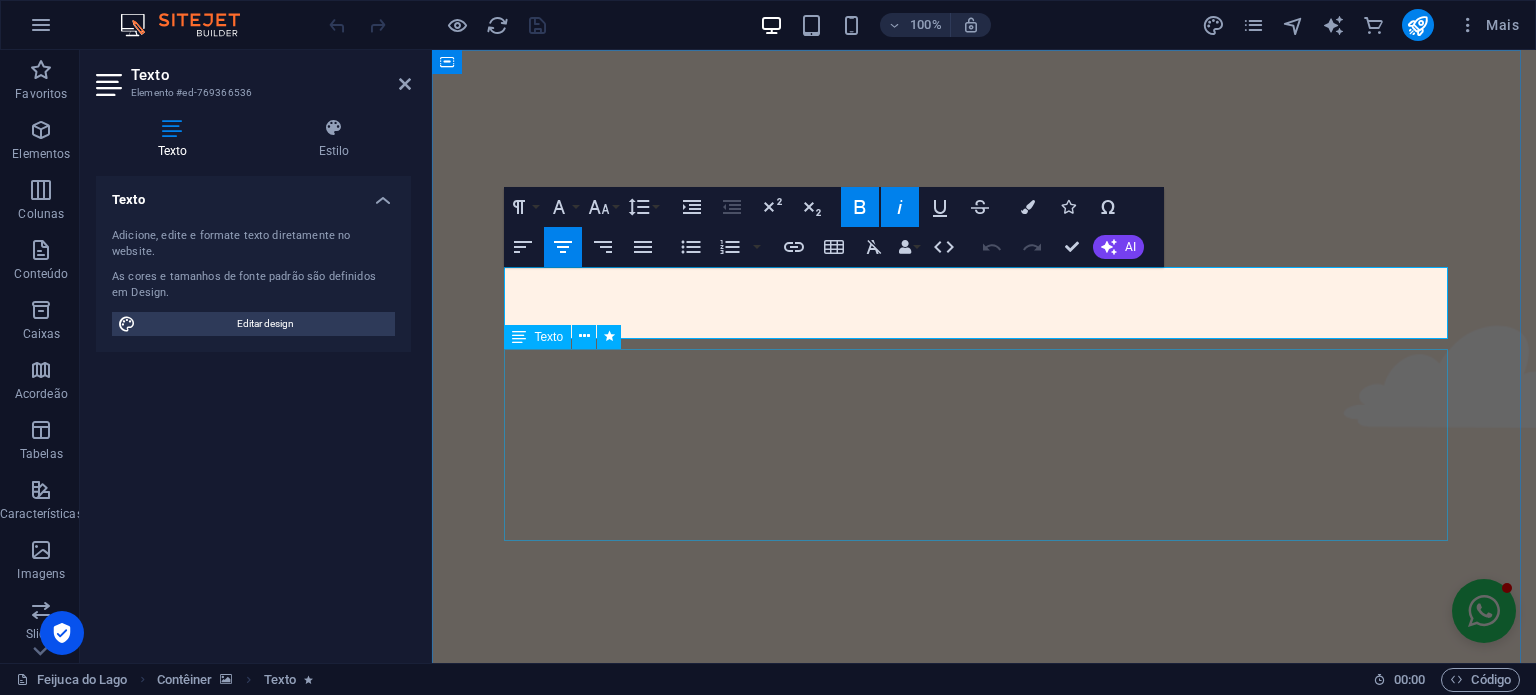 click on "Por que você não pode ficar de fora da  Feijuca do Lago? ✔  Feijoada premium  com ingredientes selecionados ✔  Shows ao vivo  de pagode, sertanejo, funk e after party com eletrônico ✔  Área coberta e climatizada  para seu conforto ✔  Hotel oficial  com condições especiais ✔  Camarotes e mesas bistrô  para grupos ✔  Estacionamento no local 👉  Garanta já o seu ingresso e viva a melhor feijoada da região!" at bounding box center [984, 1814] 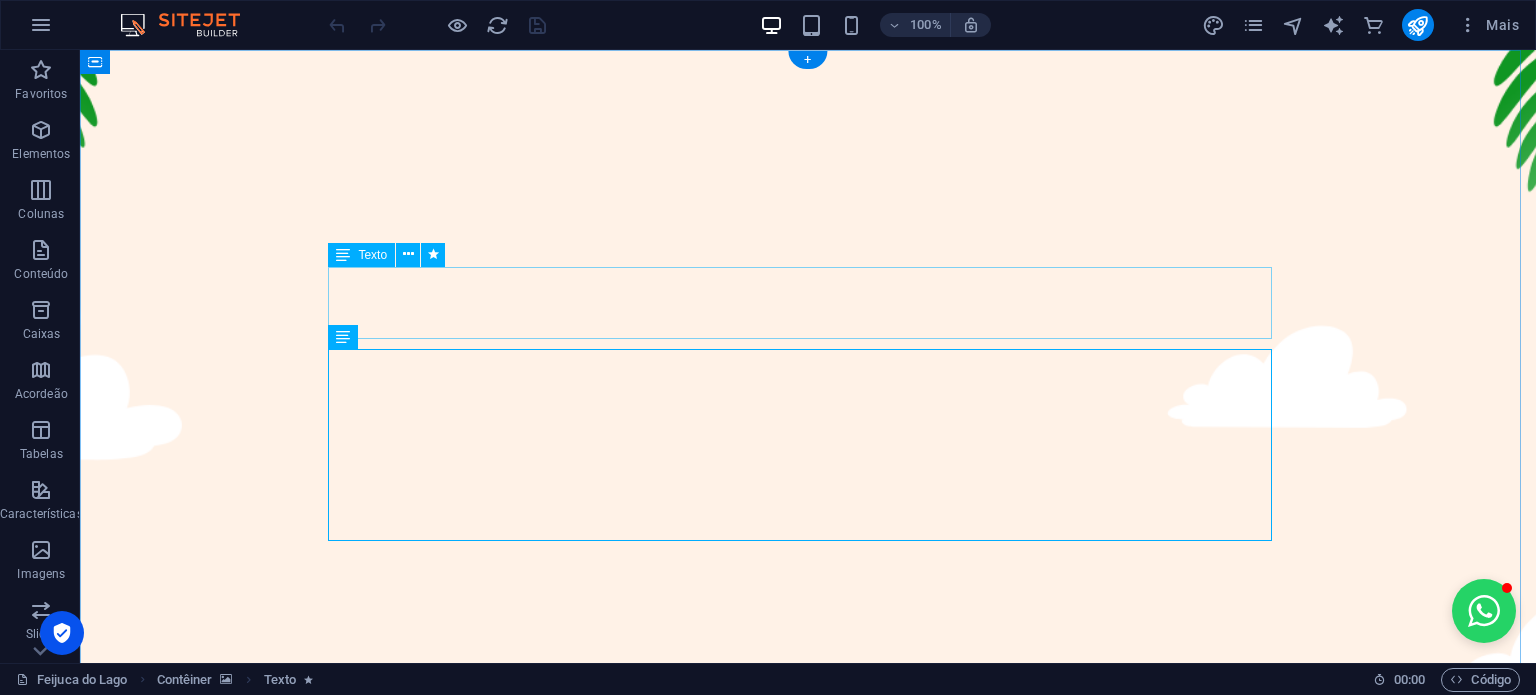 click on "🚨  ÚLTIMOS INGRESSOS PROMOCIONAIS DISPONÍVEIS! 🎁  BÔNUS:  compre neste lote e concorra a  1 diária no [GEOGRAPHIC_DATA]! ⏰  Faltam apenas  3 dias  para o fim do lote atual!" at bounding box center (808, 1672) 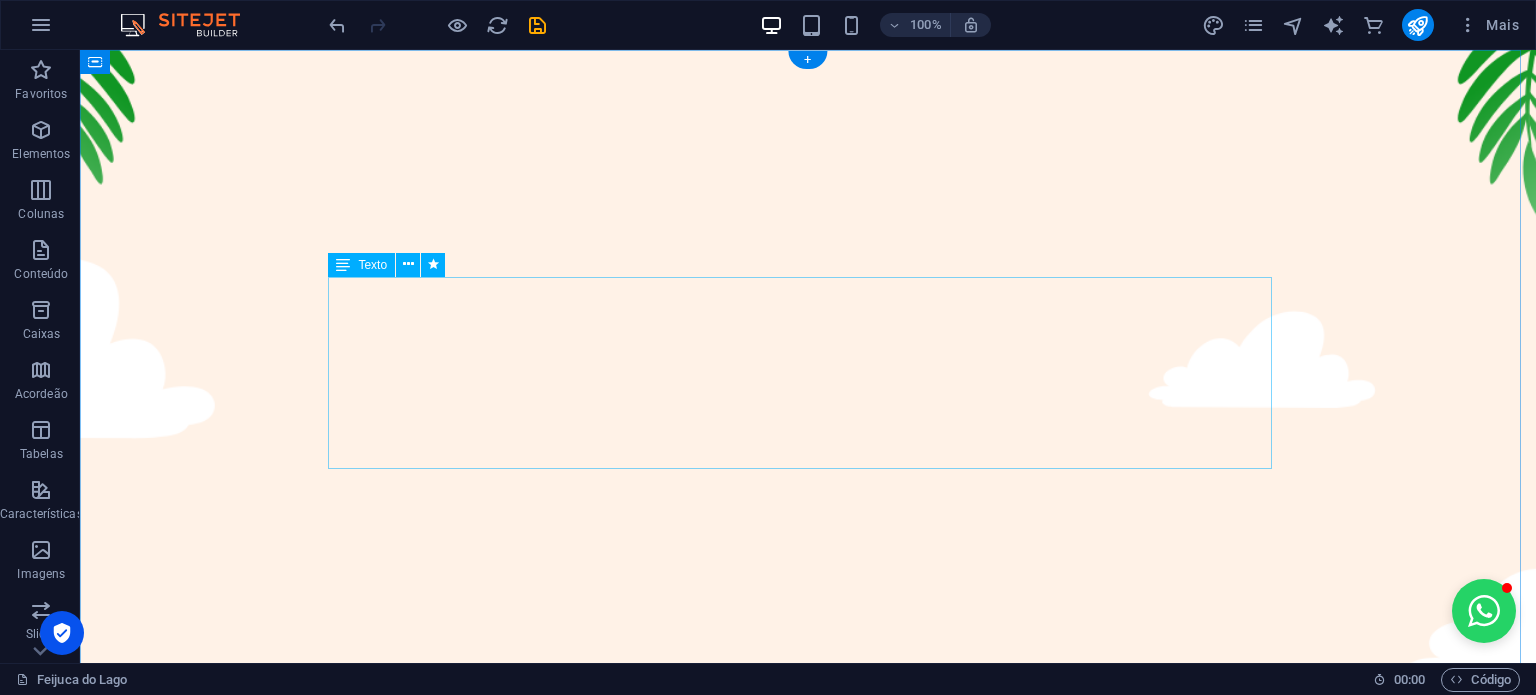 click on "Por que você não pode ficar de fora da  Feijuca do Lago? ✔  Feijoada premium  com ingredientes selecionados ✔  Shows ao vivo  de pagode, sertanejo, funk e after party com eletrônico ✔  Área coberta e climatizada  para seu conforto ✔  Hotel oficial  com condições especiais ✔  Camarotes e mesas bistrô  para grupos ✔  Estacionamento no local 👉  Garanta já o seu ingresso e viva a melhor feijoada da região!" at bounding box center [808, 1670] 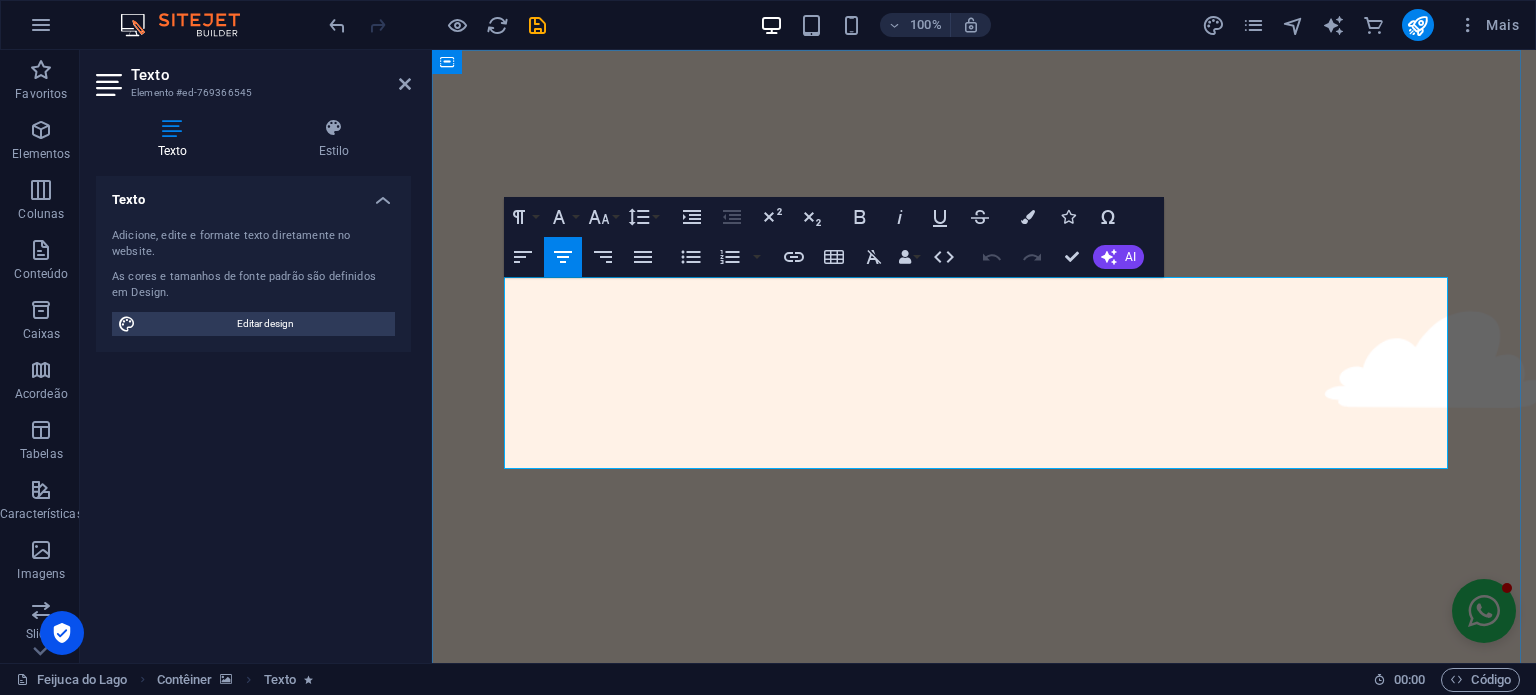 drag, startPoint x: 940, startPoint y: 318, endPoint x: 876, endPoint y: 312, distance: 64.28063 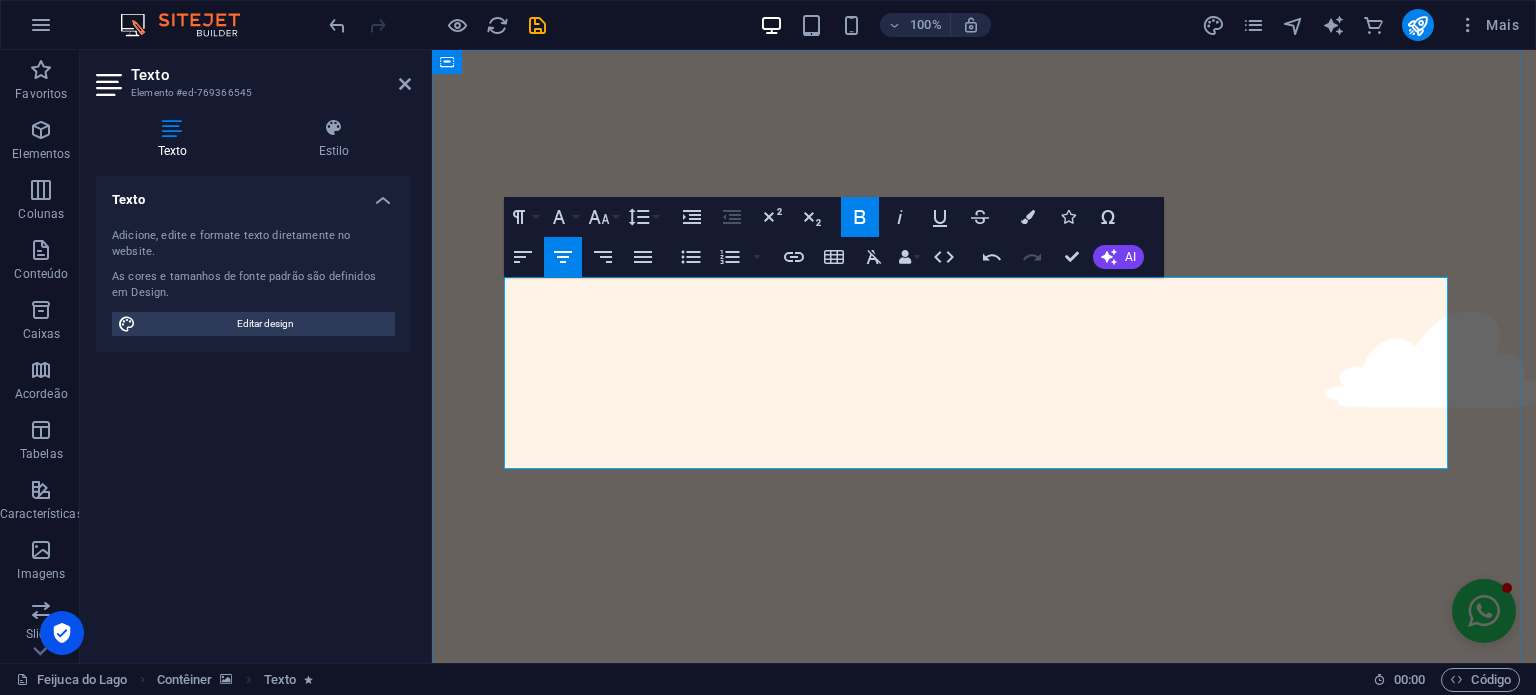 drag, startPoint x: 840, startPoint y: 339, endPoint x: 743, endPoint y: 339, distance: 97 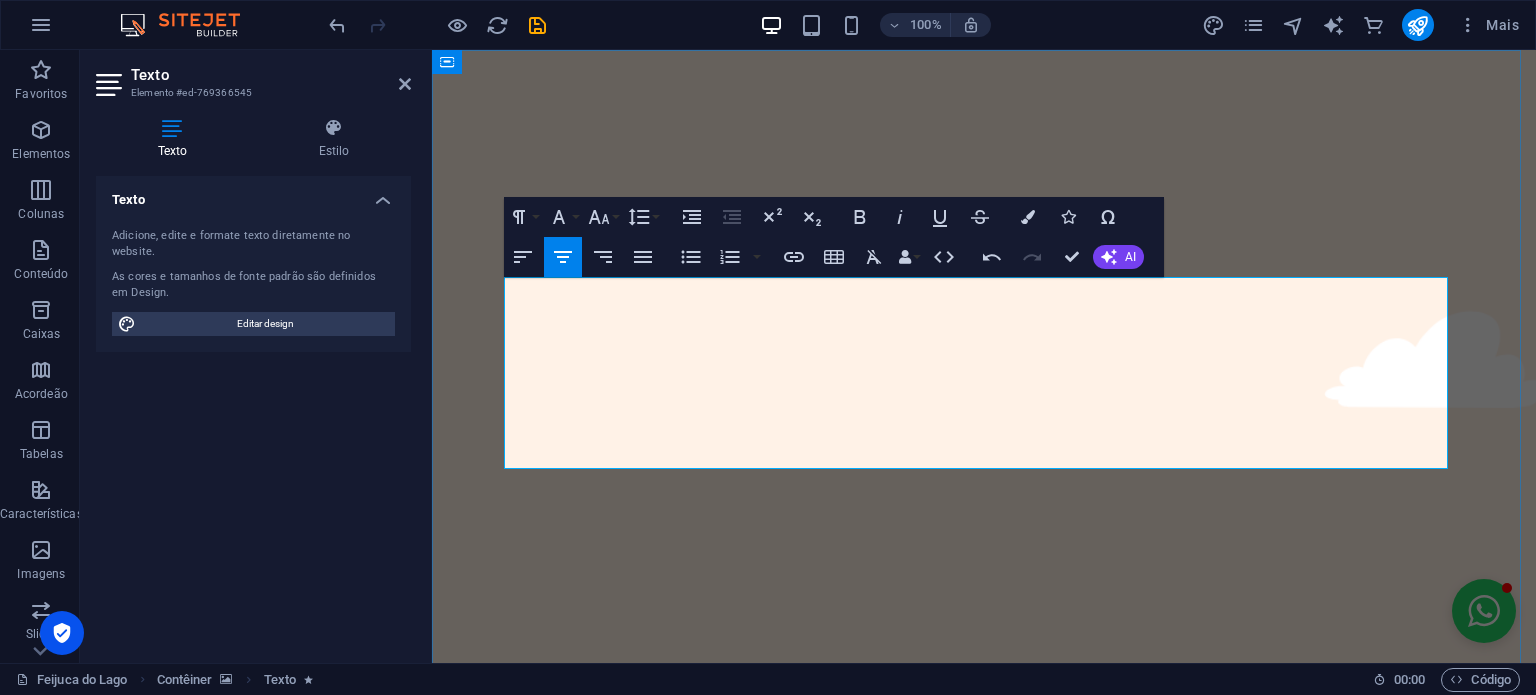 copy on "Por que você não pode ficar de fora da  Feijuca do Lago? ✔  Feijoada  com ingredientes selecionados ✔  Shows ao vivo  de pagode, sertanejo, funk e after party com eletrônico ✔  Área coberta e climatizada  para seu conforto ✔  Hotel oficial  com condições especiais ✔  Camarotes e mesas bistrô  para grupos ✔  Estacionamento no local 👉  Garanta já o seu ingresso e viva a melhor feijoada da região!" 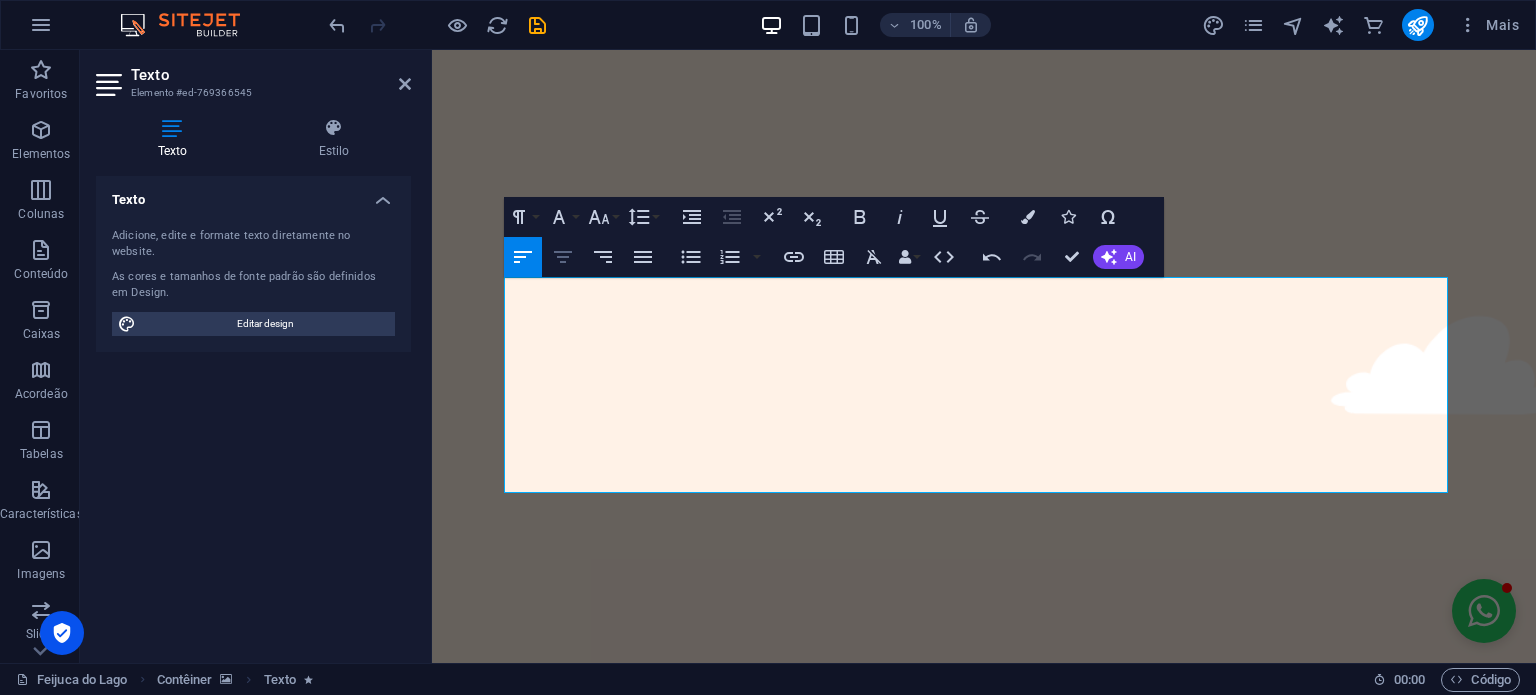 click 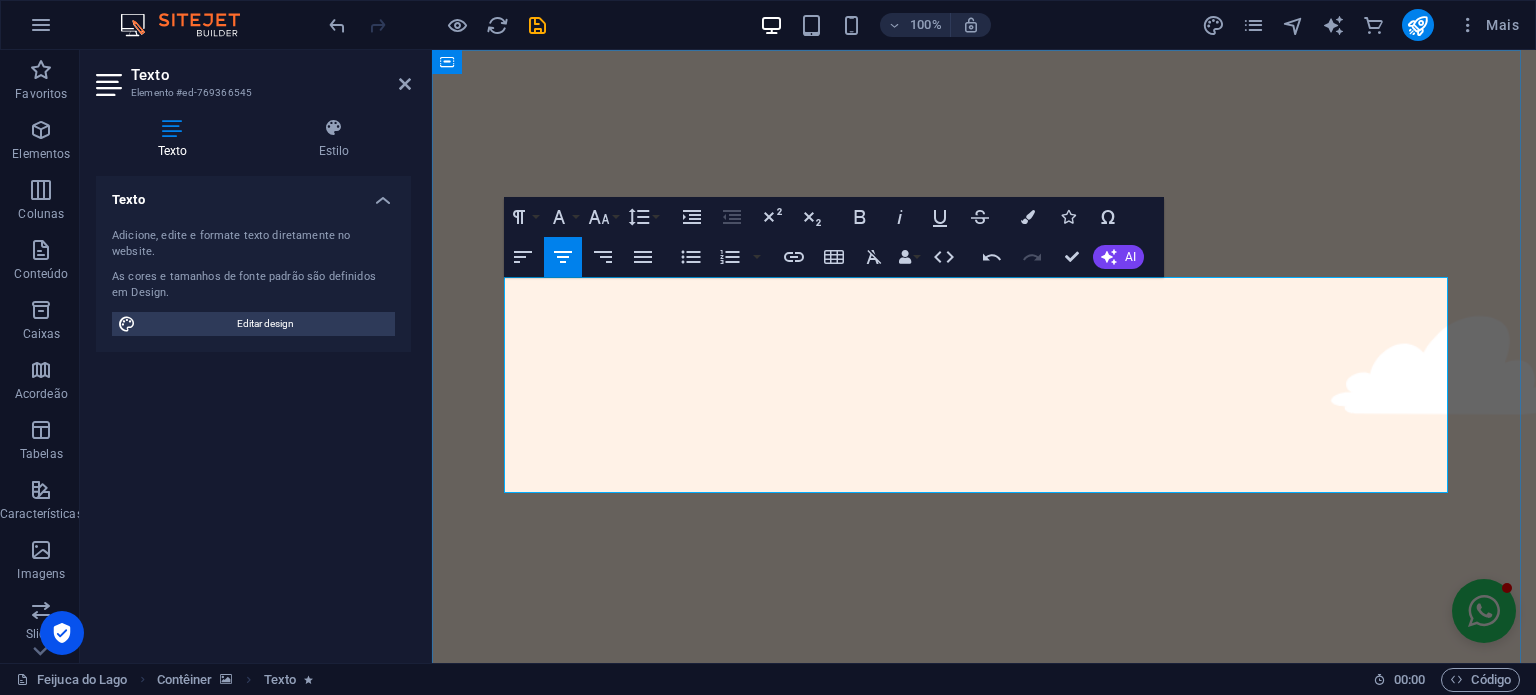 click on "👊 Feijoada top com ingredientes de primeira 🎶 Shows de pagode, sertanejo, funk e um after eletrônico insano 🌡️ Espaço coberto e climatizado — conforto do começo ao fim 🛏️ Hotel oficial com condições especiais pra quem quer zerar o rolê com estilo 🍻 Camarotes e mesas bistrô pra colar com a galera daquele jeito 🚗 Estacionamento no local, sem perrengue" at bounding box center [984, 1694] 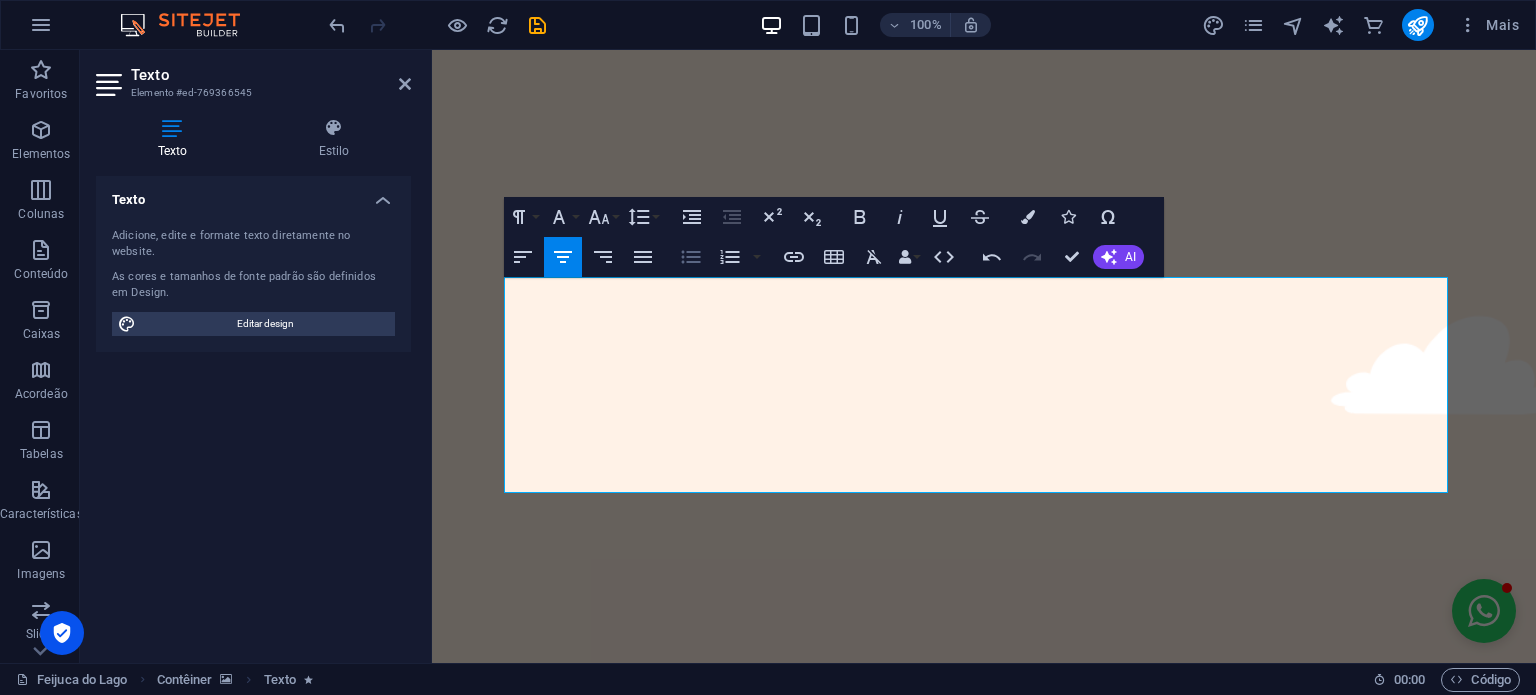 click 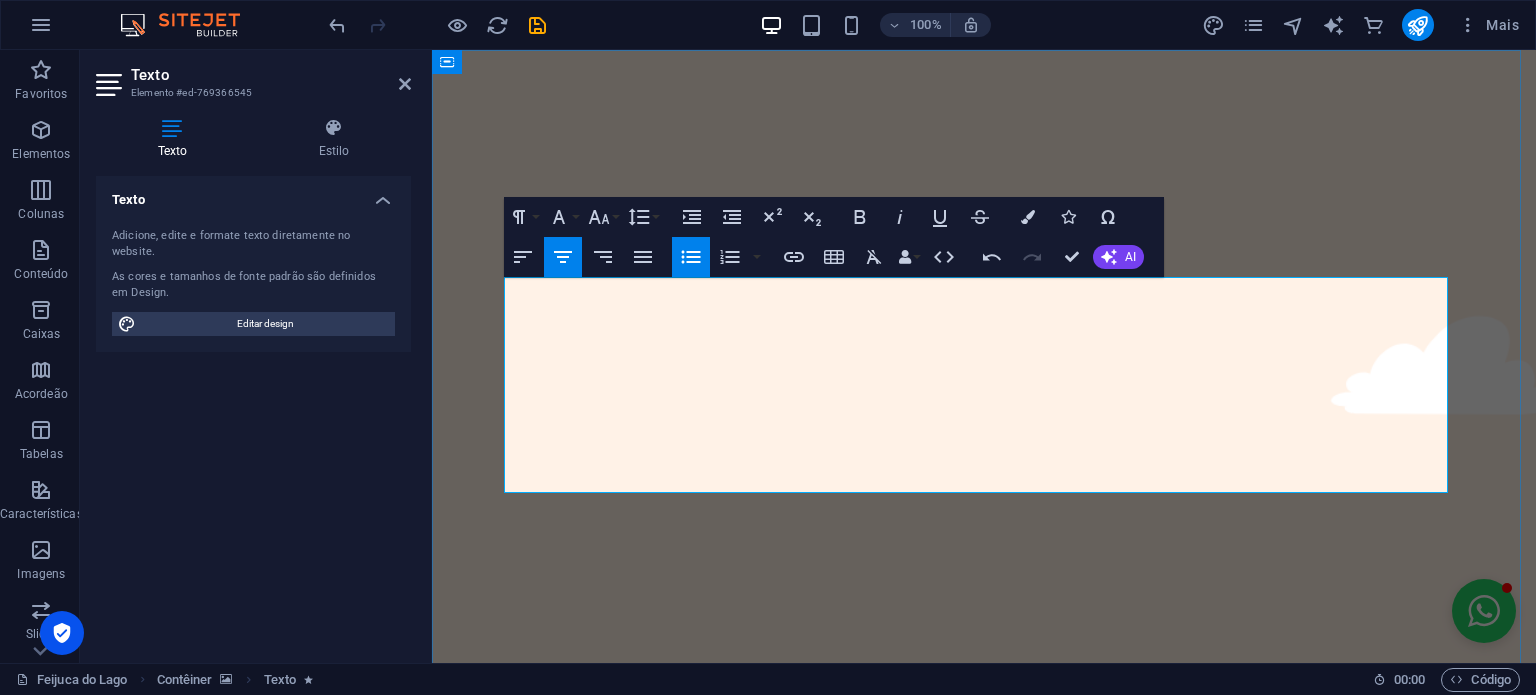 click on "Feijoada top com ingredientes de primeira Shows de pagode, sertanejo, funk e um after eletrônico insano 🌡Espaço coberto e climatizado — conforto do começo ao fim Hotel oficial com condições especiais pra quem quer zerar o rolê com estilo Camarotes e mesas bistrô pra colar com a galera daquele jeito Estacionamento no local, sem perrengue" at bounding box center [992, 1694] 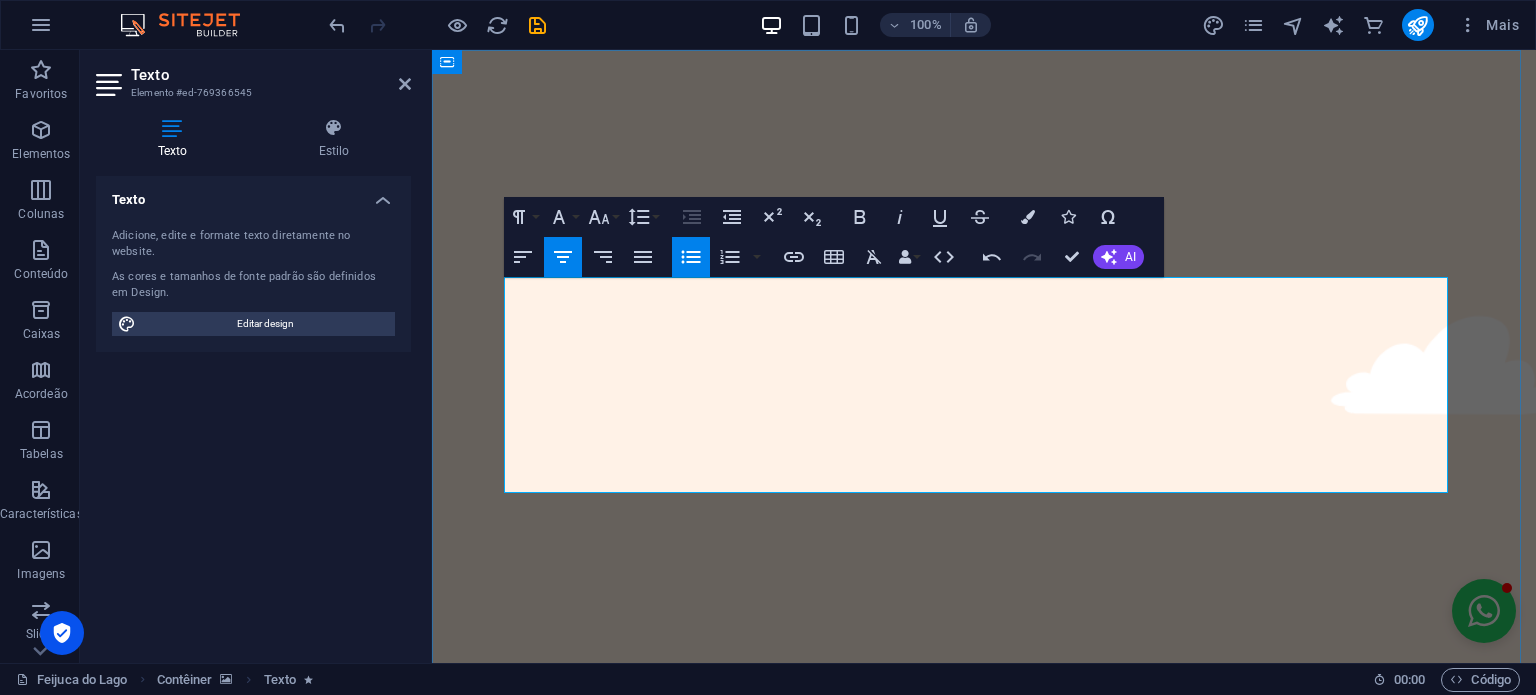 click on "Feijoada top com ingredientes de primeira Shows de pagode, sertanejo, funk e um after eletrônico insano 🌡Espaço coberto e climatizado — conforto do começo ao fim Hotel oficial com condições especiais pra quem quer zerar o rolê com estilo Camarotes e mesas bistrô pra colar com a galera daquele jeito Estacionamento no local, sem perrengue" at bounding box center (992, 1694) 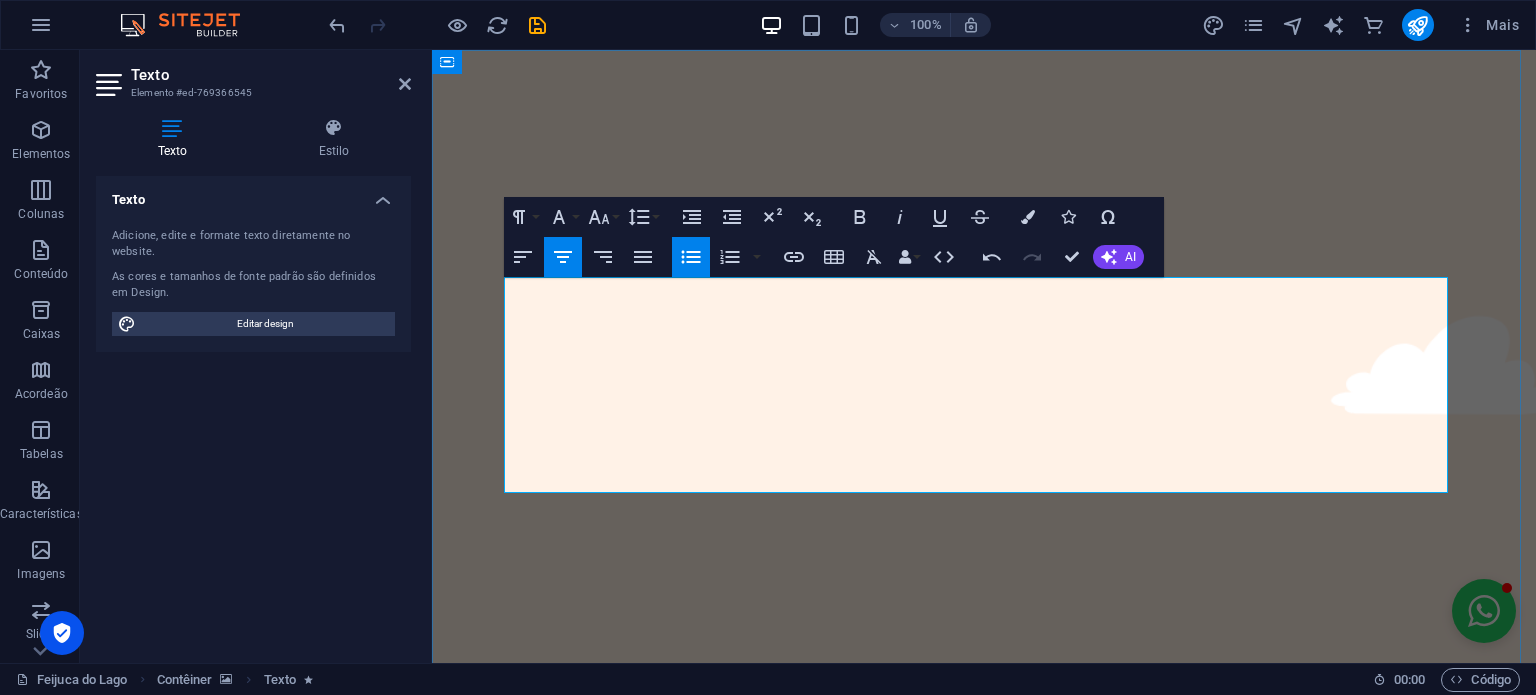 click on "Shows de pagode, sertanejo, funk e um after eletrônico insano 🌡Espaço coberto e climatizado — conforto do começo ao fim Hotel oficial com condições especiais pra quem quer zerar o rolê com estilo Camarotes e mesas bistrô pra colar com a galera daquele jeito Estacionamento no local, sem perrengue" at bounding box center (992, 1706) 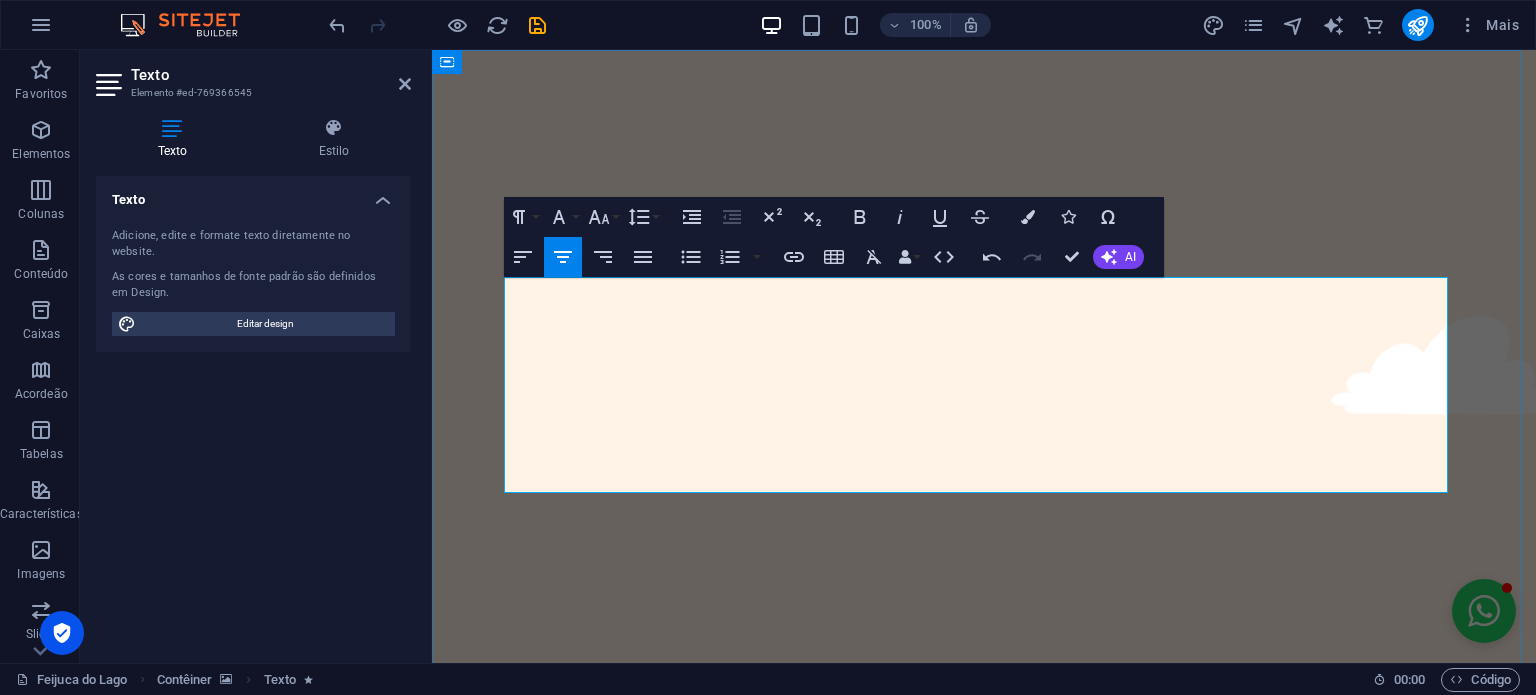 drag, startPoint x: 819, startPoint y: 291, endPoint x: 760, endPoint y: 292, distance: 59.008472 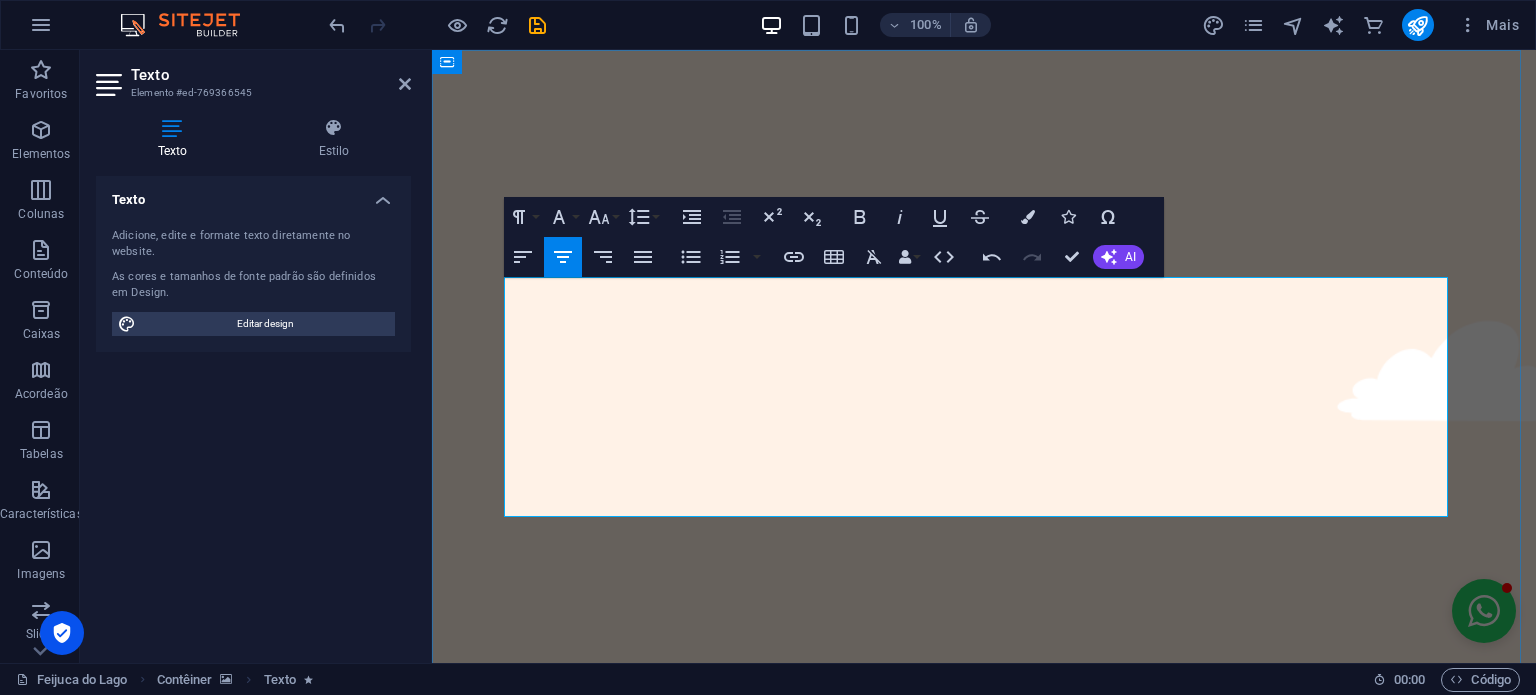 click on "Mais de 12 horas de festa, gente bonita e aquela energia que só a [GEOGRAPHIC_DATA] tem!" at bounding box center (992, 1826) 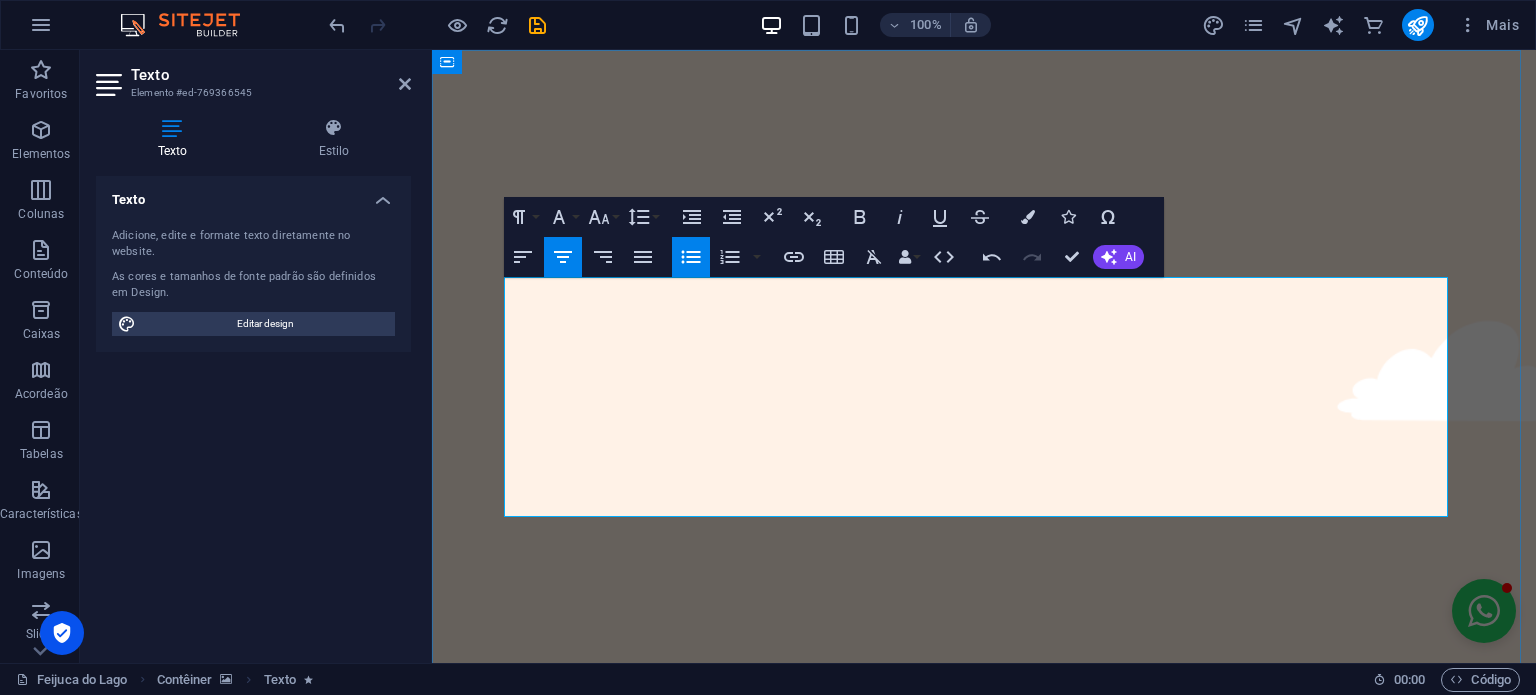 click on "🎫 Garanta seu ingresso agora e chama os amigos. [PERSON_NAME] viver essa vibe juntos?" at bounding box center [984, 1850] 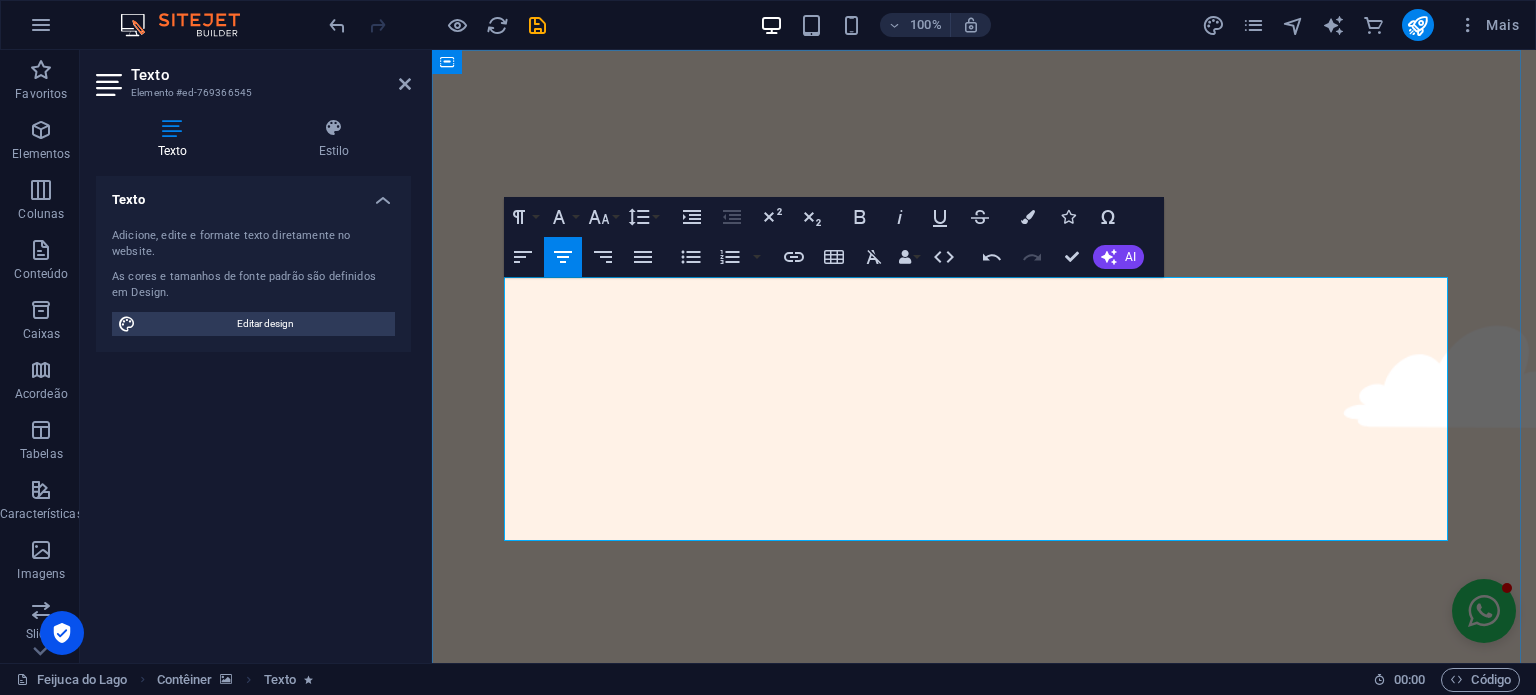 click on "Mais de 12 horas de festa, gente bonita e aquela energia que só a [GEOGRAPHIC_DATA] tem!" at bounding box center (992, 1850) 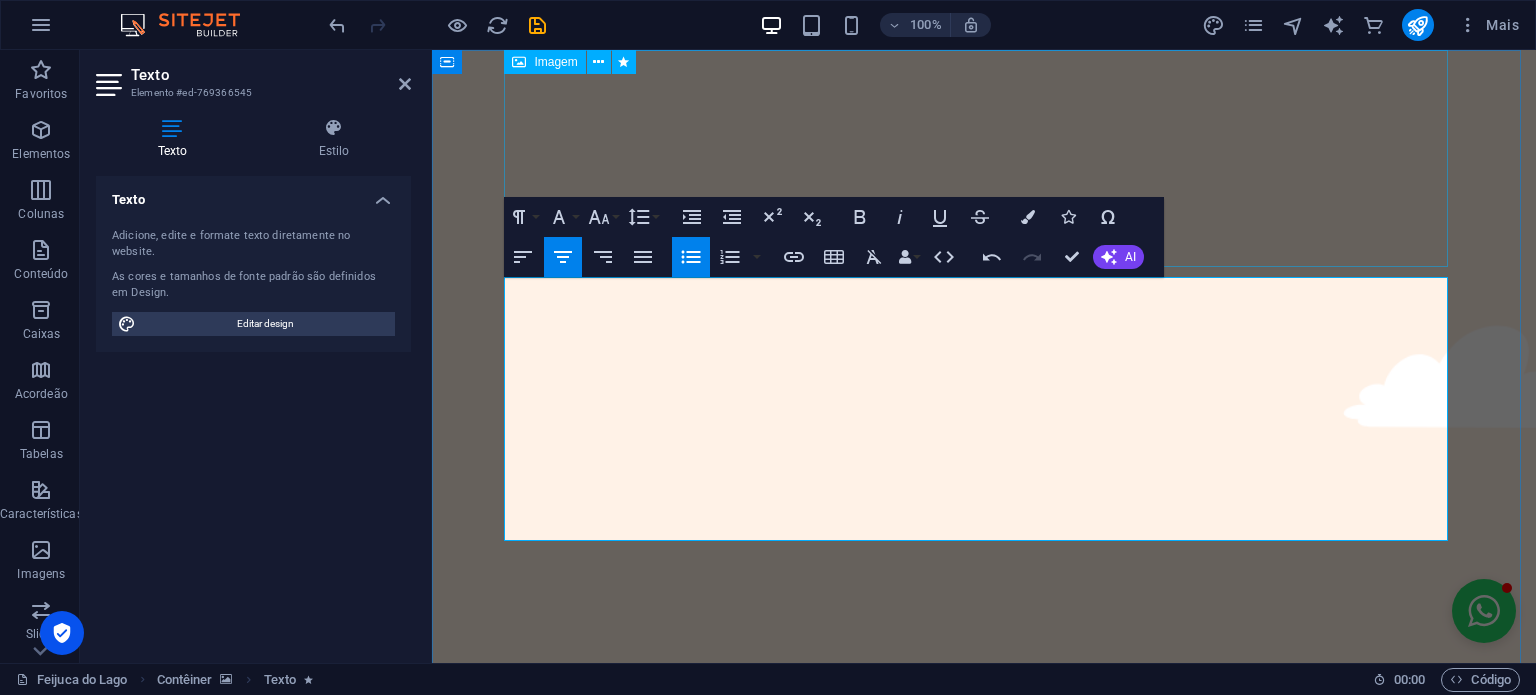 click at bounding box center [984, 1527] 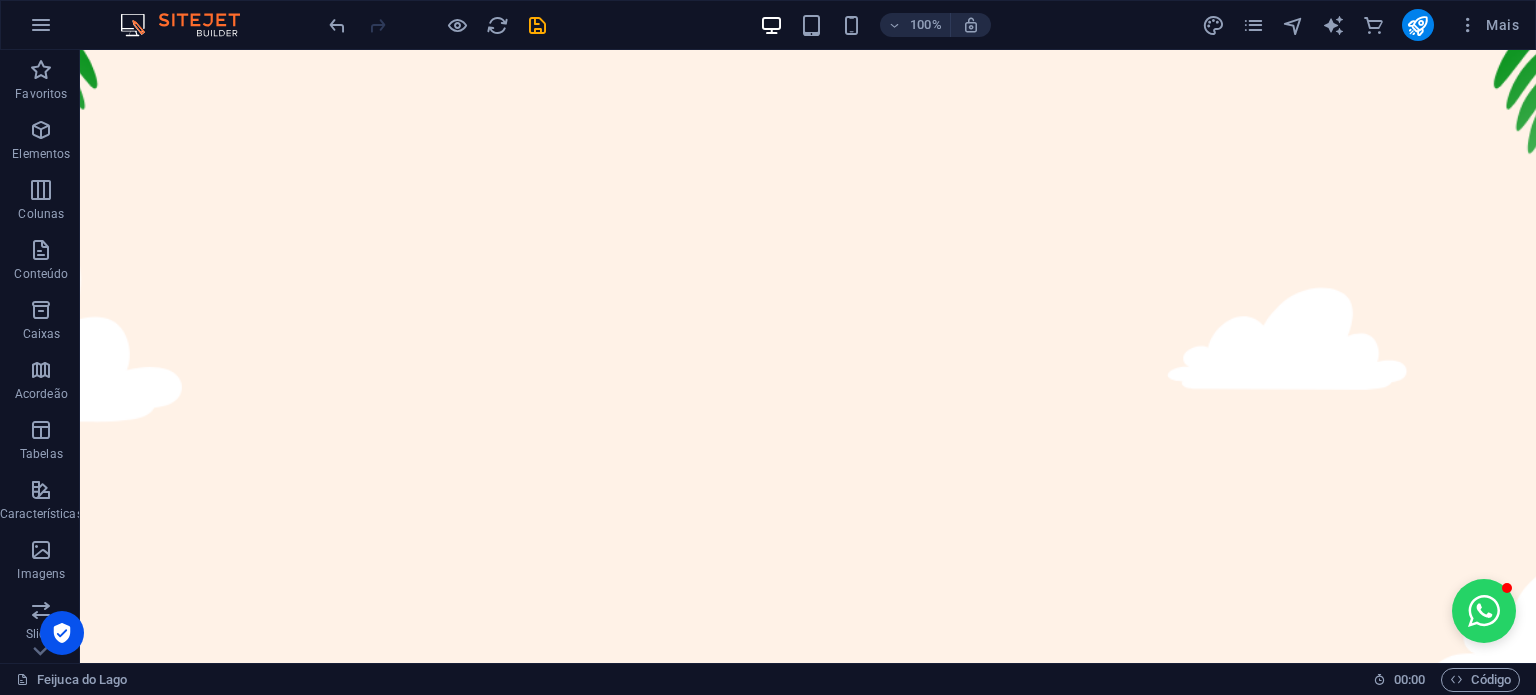 scroll, scrollTop: 0, scrollLeft: 0, axis: both 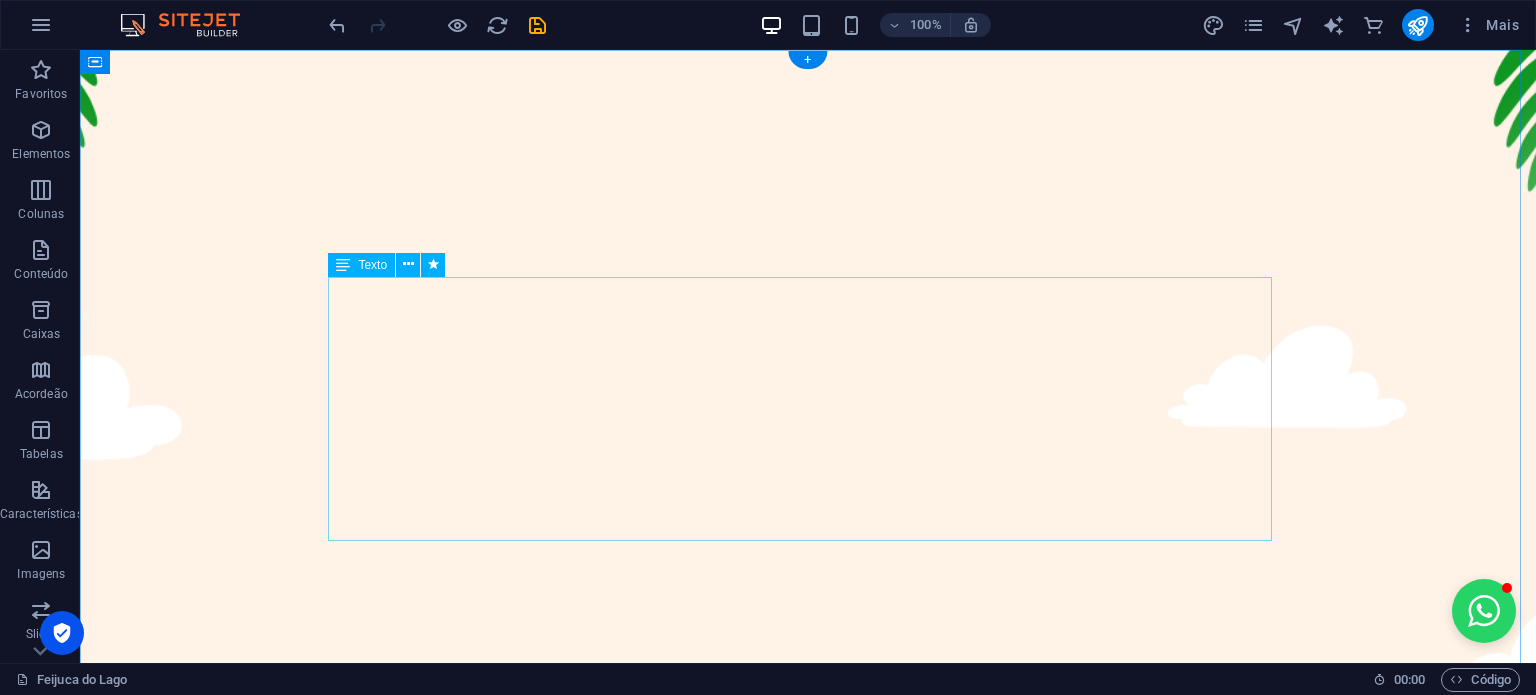 click on "Se liga: a Feijuca do Lago tá chegando com tudo e você  não vai querer ficar de fora  desse rolê! Feijoada top com ingredientes de primeira Shows de pagode, sertanejo, funk e um after eletrônico insano Espaço coberto e climatizado — conforto do começo ao fim Hotel oficial com condições especiais pra quem quer zerar o rolê com estilo Camarotes e mesas bistrô pra colar com a galera daquele jeito Estacionamento no local, sem perrengue Mais de 12 horas de festa, gente bonita e aquela energia que só a [GEOGRAPHIC_DATA] tem! 🎫 Garanta seu ingresso agora e chama os amigos.  [PERSON_NAME] viver essa vibe juntos?" at bounding box center (808, 1778) 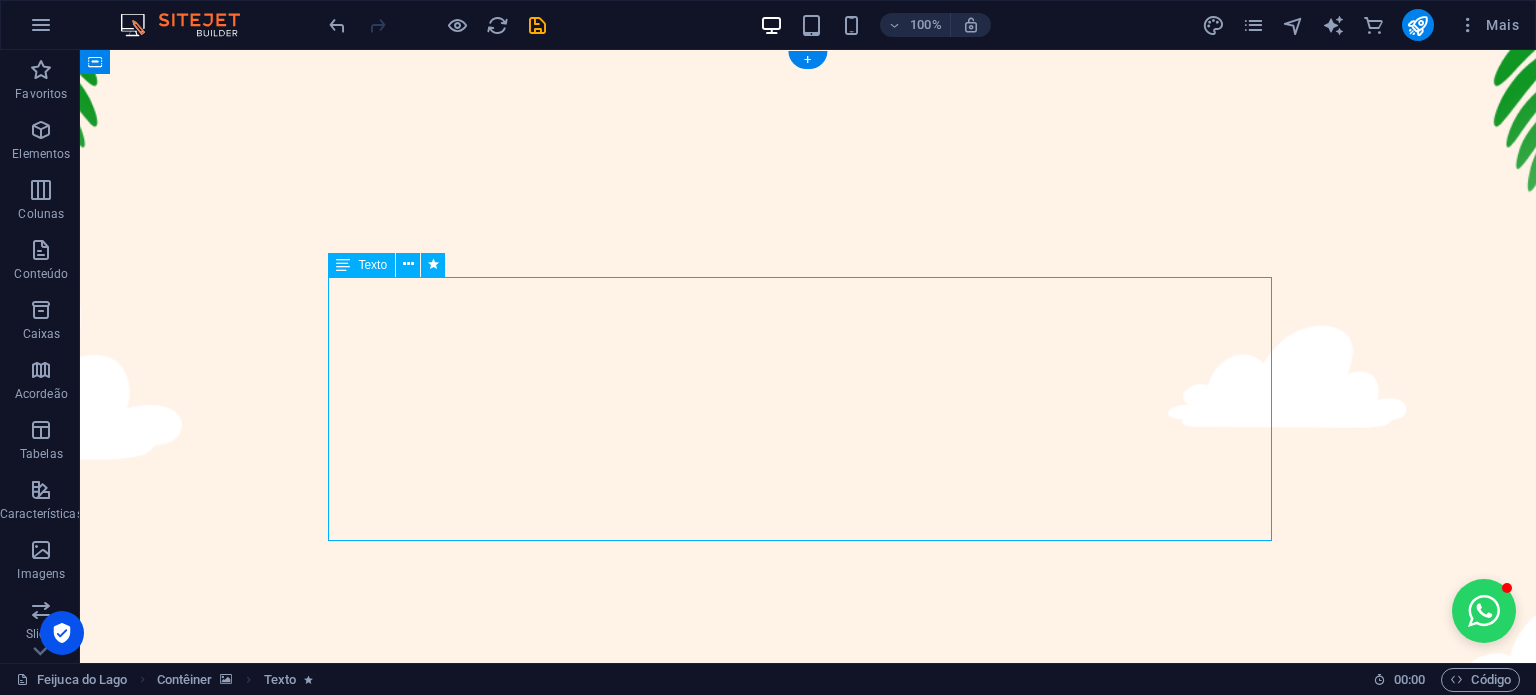 click on "Se liga: a Feijuca do Lago tá chegando com tudo e você  não vai querer ficar de fora  desse rolê! Feijoada top com ingredientes de primeira Shows de pagode, sertanejo, funk e um after eletrônico insano Espaço coberto e climatizado — conforto do começo ao fim Hotel oficial com condições especiais pra quem quer zerar o rolê com estilo Camarotes e mesas bistrô pra colar com a galera daquele jeito Estacionamento no local, sem perrengue Mais de 12 horas de festa, gente bonita e aquela energia que só a [GEOGRAPHIC_DATA] tem! 🎫 Garanta seu ingresso agora e chama os amigos.  [PERSON_NAME] viver essa vibe juntos?" at bounding box center (808, 1778) 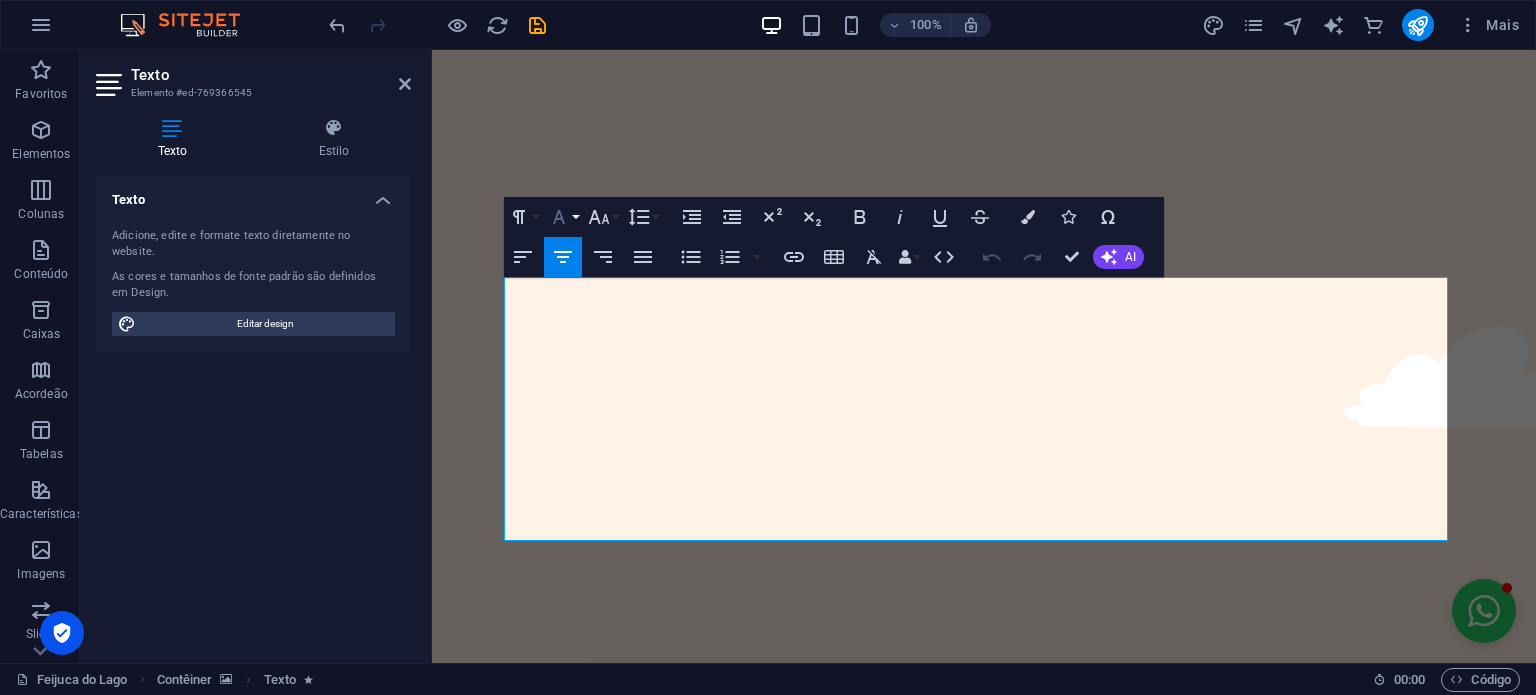 click on "Font Family" at bounding box center [563, 217] 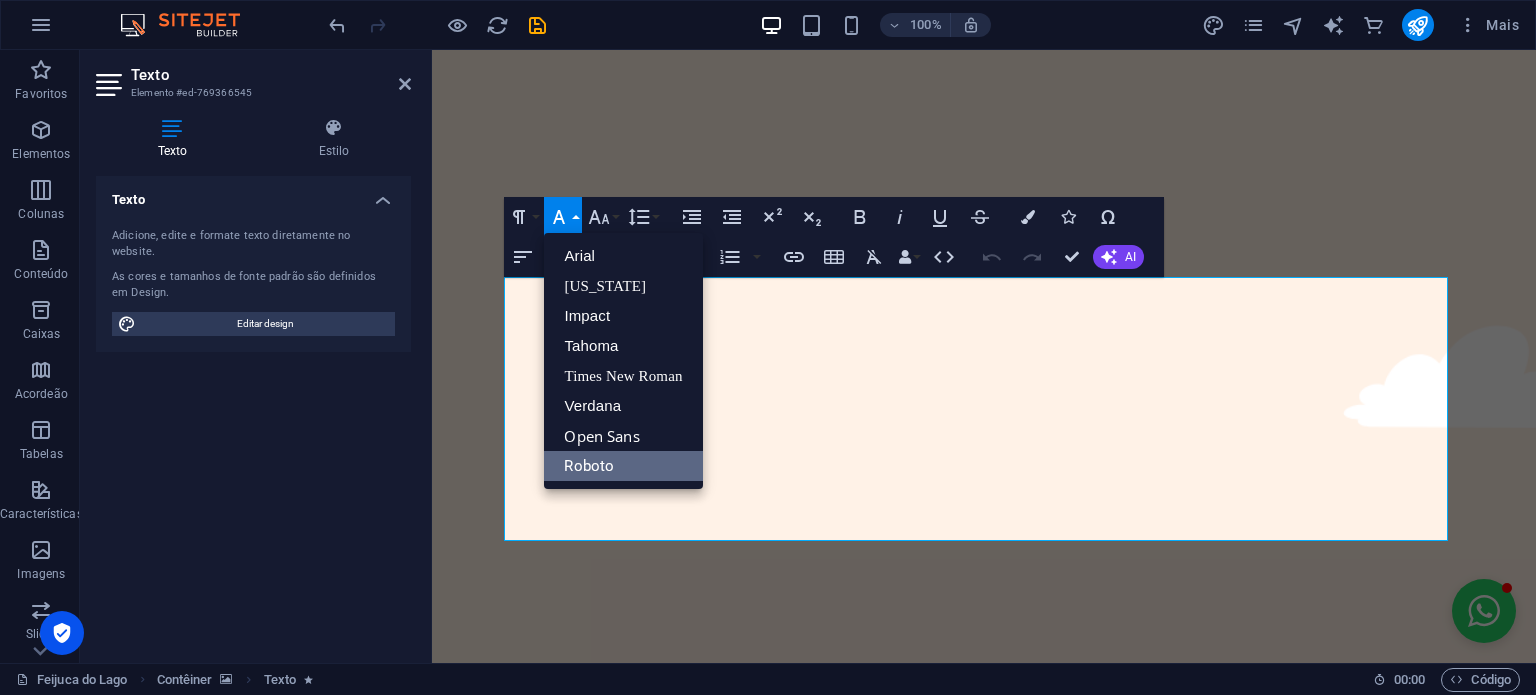 scroll, scrollTop: 0, scrollLeft: 0, axis: both 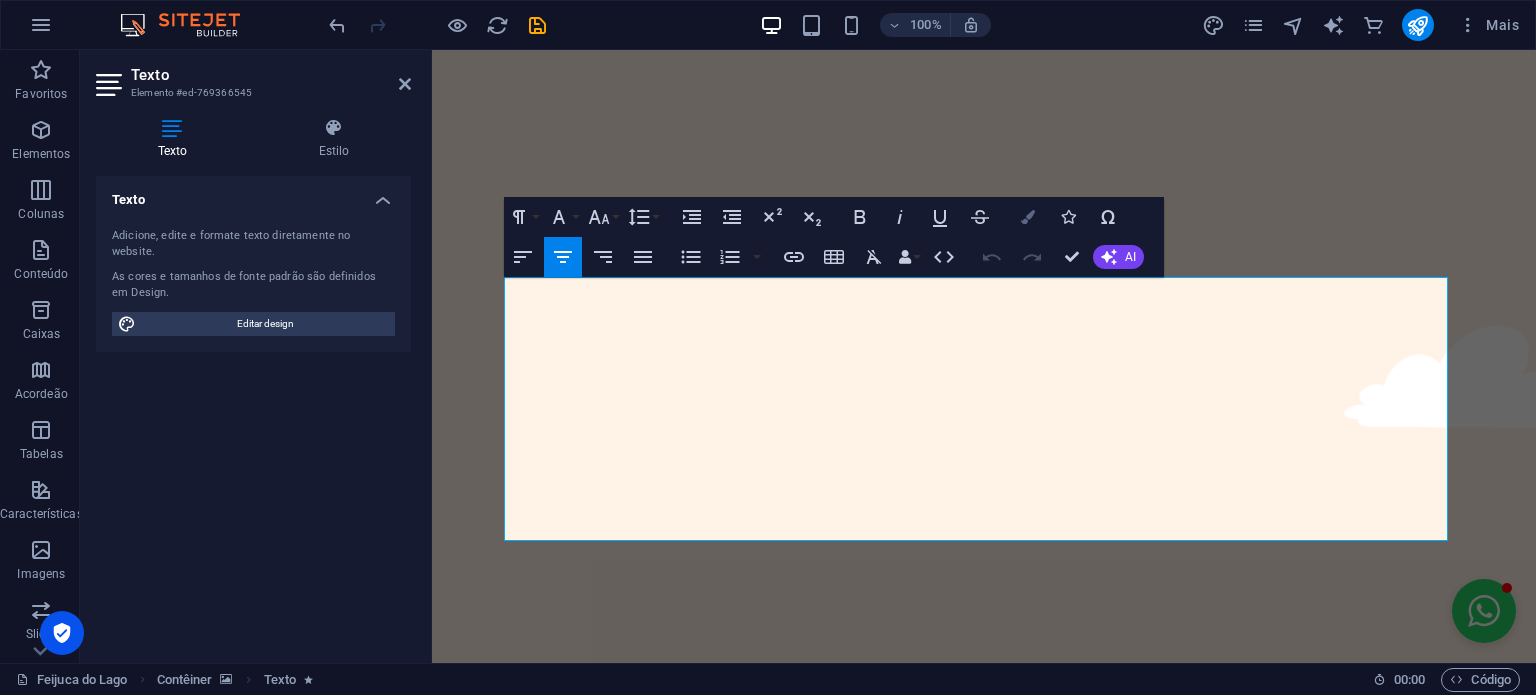 click on "Colors" at bounding box center (1028, 217) 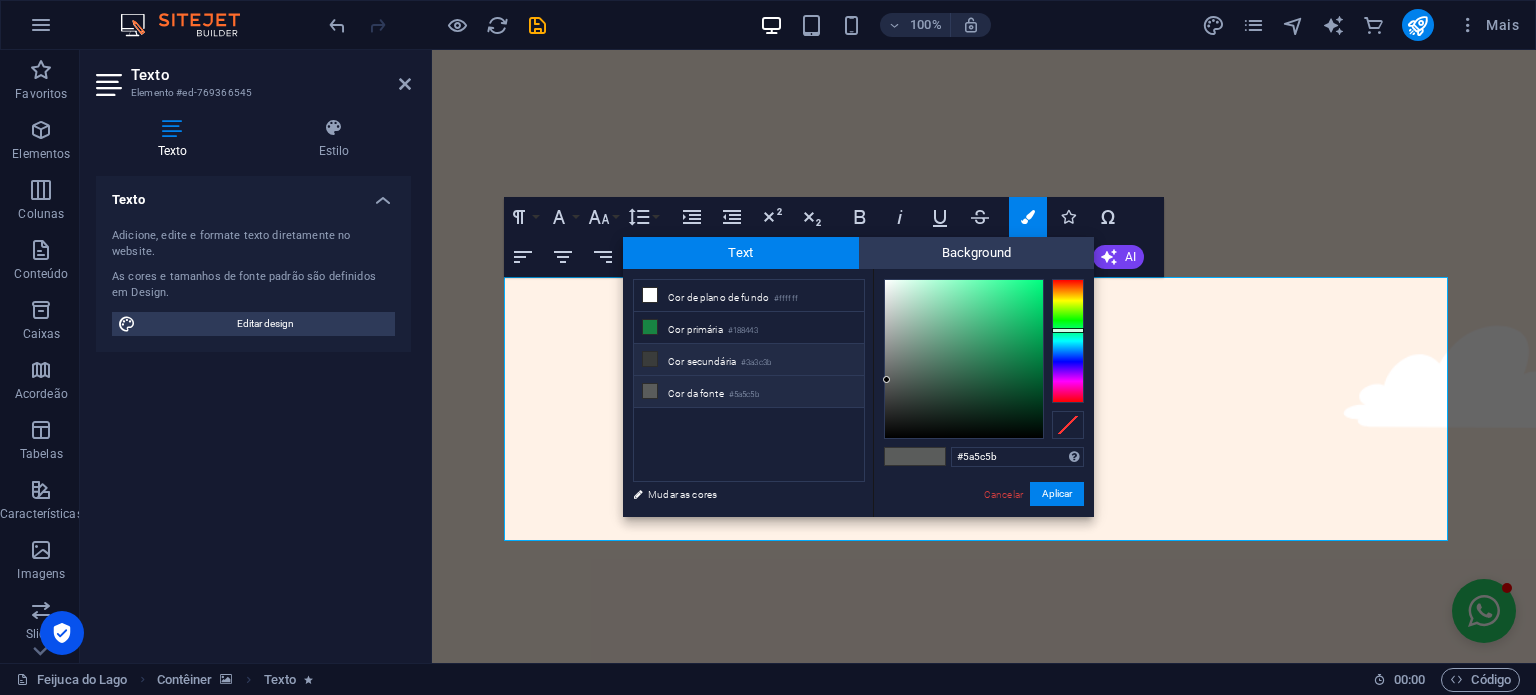 click on "Cor secundária
#3a3c3b" at bounding box center [749, 360] 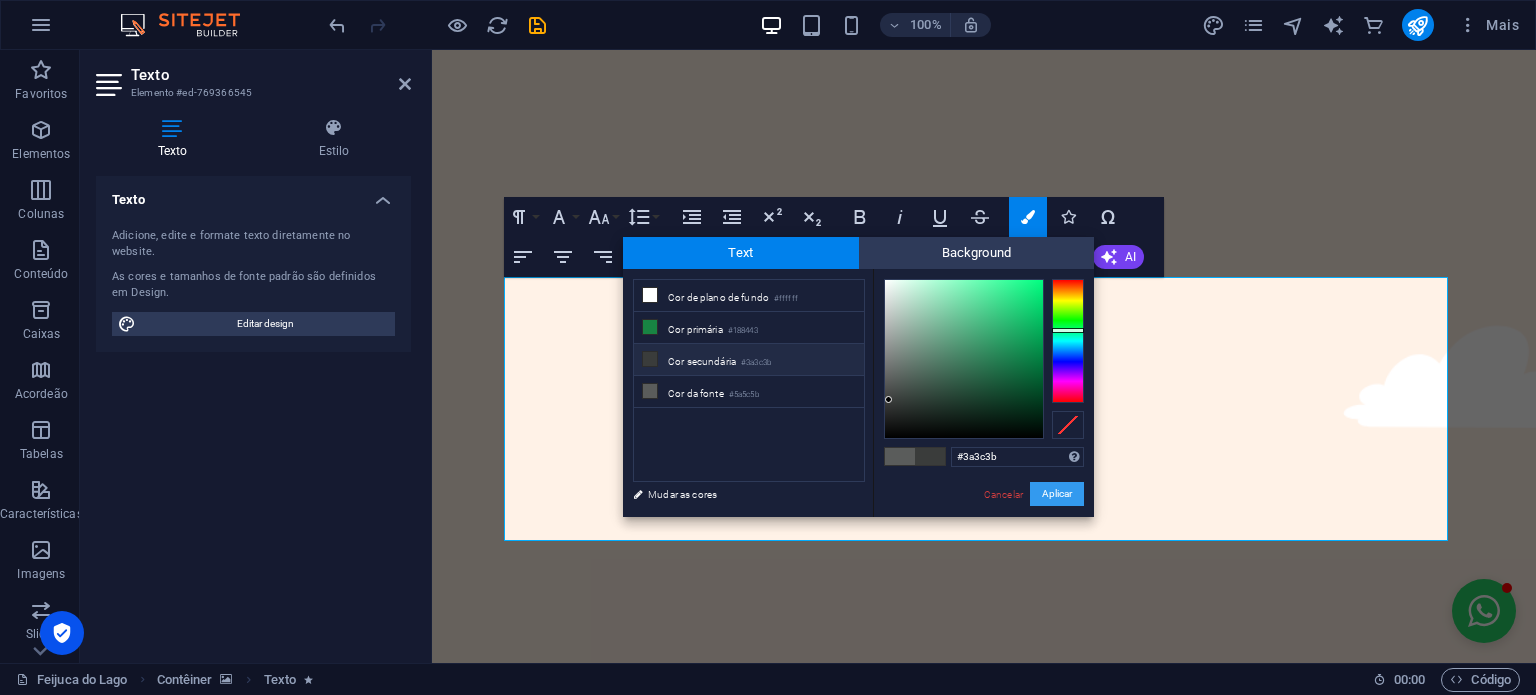 click on "Aplicar" at bounding box center (1057, 494) 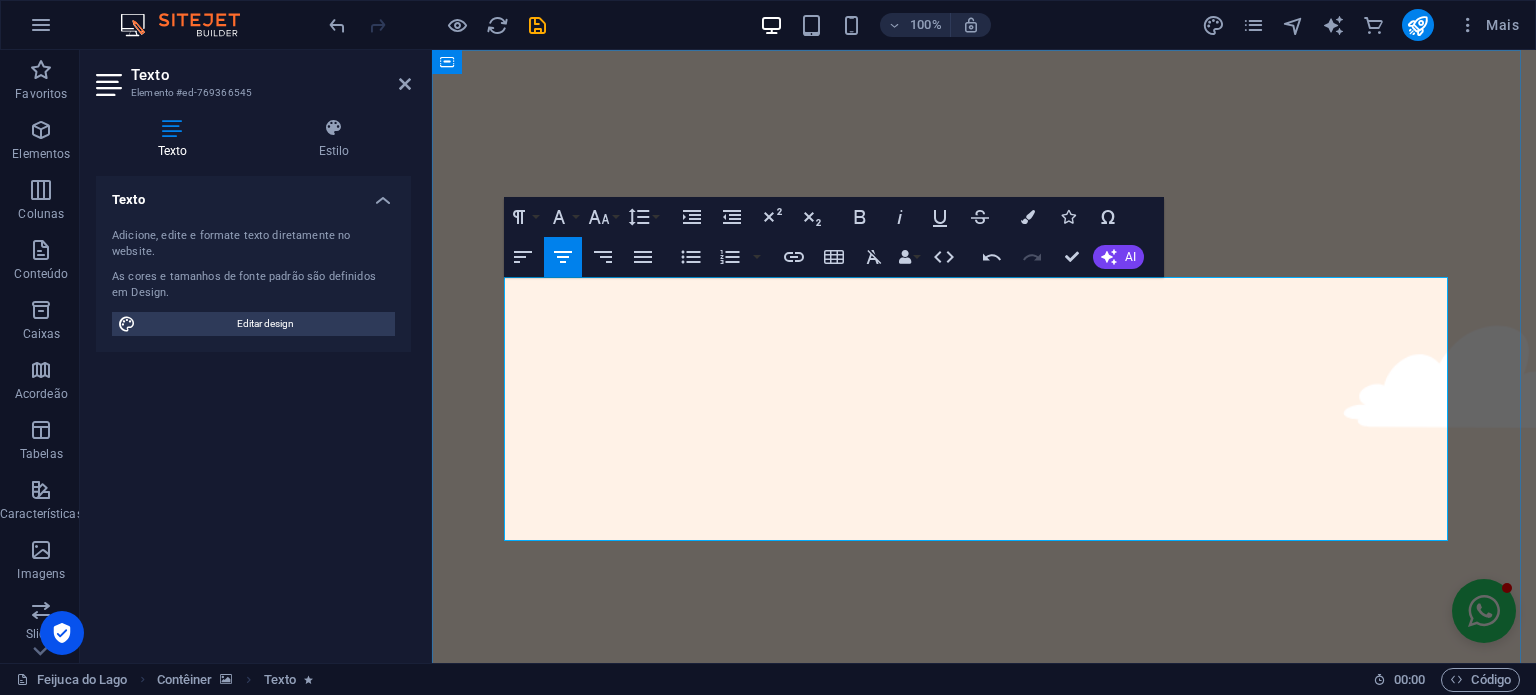 click on "🎫 Garanta seu ingresso agora e chama os amigos.  [PERSON_NAME] viver essa vibe juntos?" at bounding box center [984, 1886] 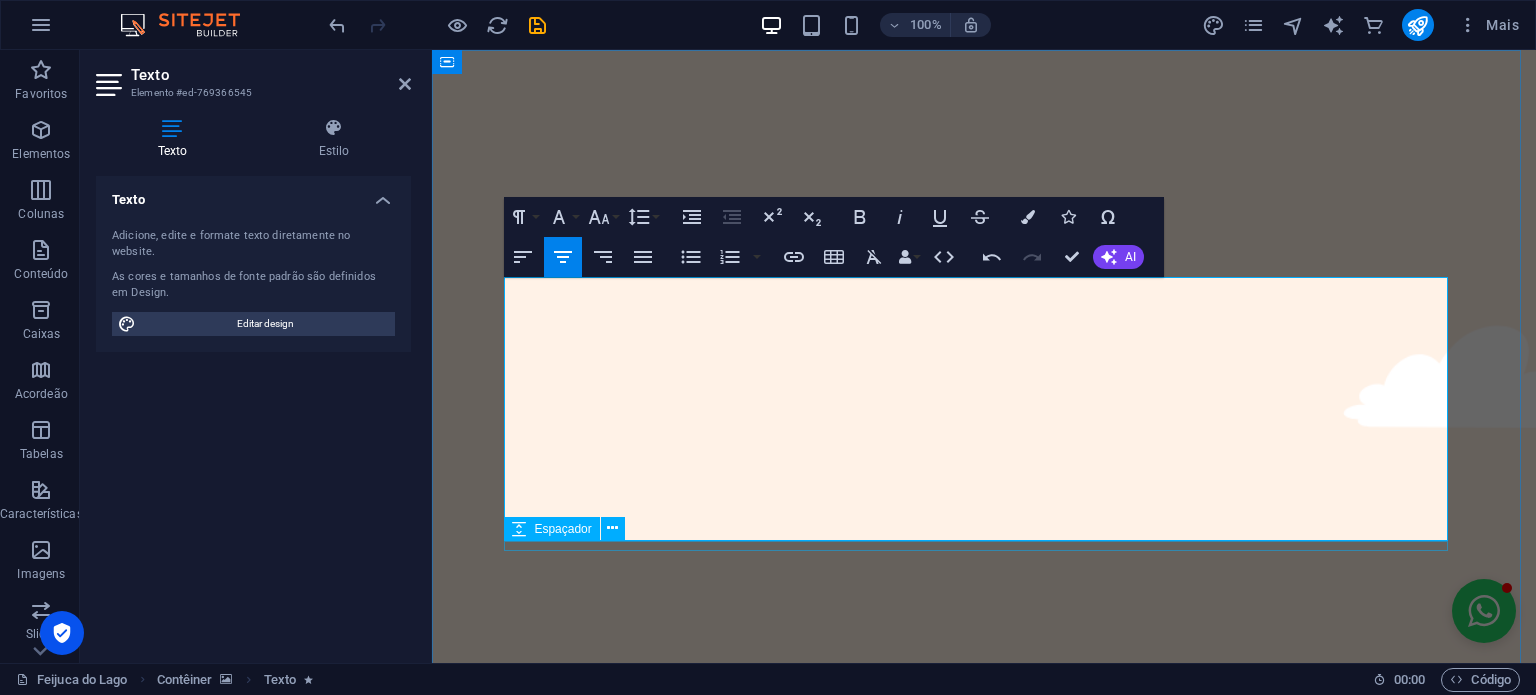 click on "COMPRE AGORA SEU INGRESSO" at bounding box center (984, 1941) 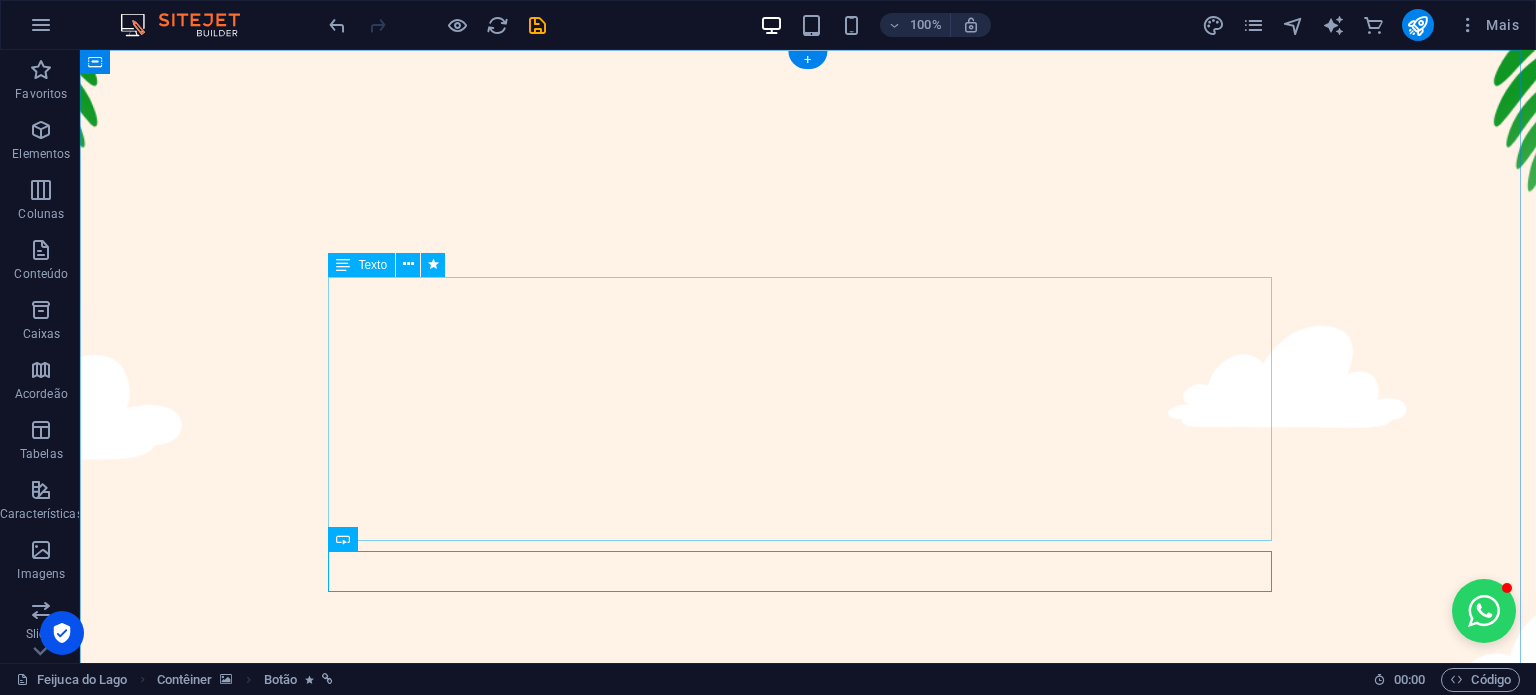 click on "Se liga: a Feijuca do Lago tá chegando com tudo e você  não vai querer ficar de fora  desse rolê! Feijoada top com ingredientes de primeira Shows de pagode, sertanejo, funk e um after eletrônico insano Espaço coberto e climatizado — conforto do começo ao fim Hotel oficial com condições especiais pra quem quer zerar o rolê com estilo Camarotes e mesas bistrô pra colar com a galera daquele jeito Estacionamento no local, sem perrengue Mais de 12 horas de festa, gente bonita e aquela energia que só a [GEOGRAPHIC_DATA] tem! 🎫 Garanta seu ingresso agora e chama os amigos.  [PERSON_NAME] viver essa vibe juntos?" at bounding box center (808, 1778) 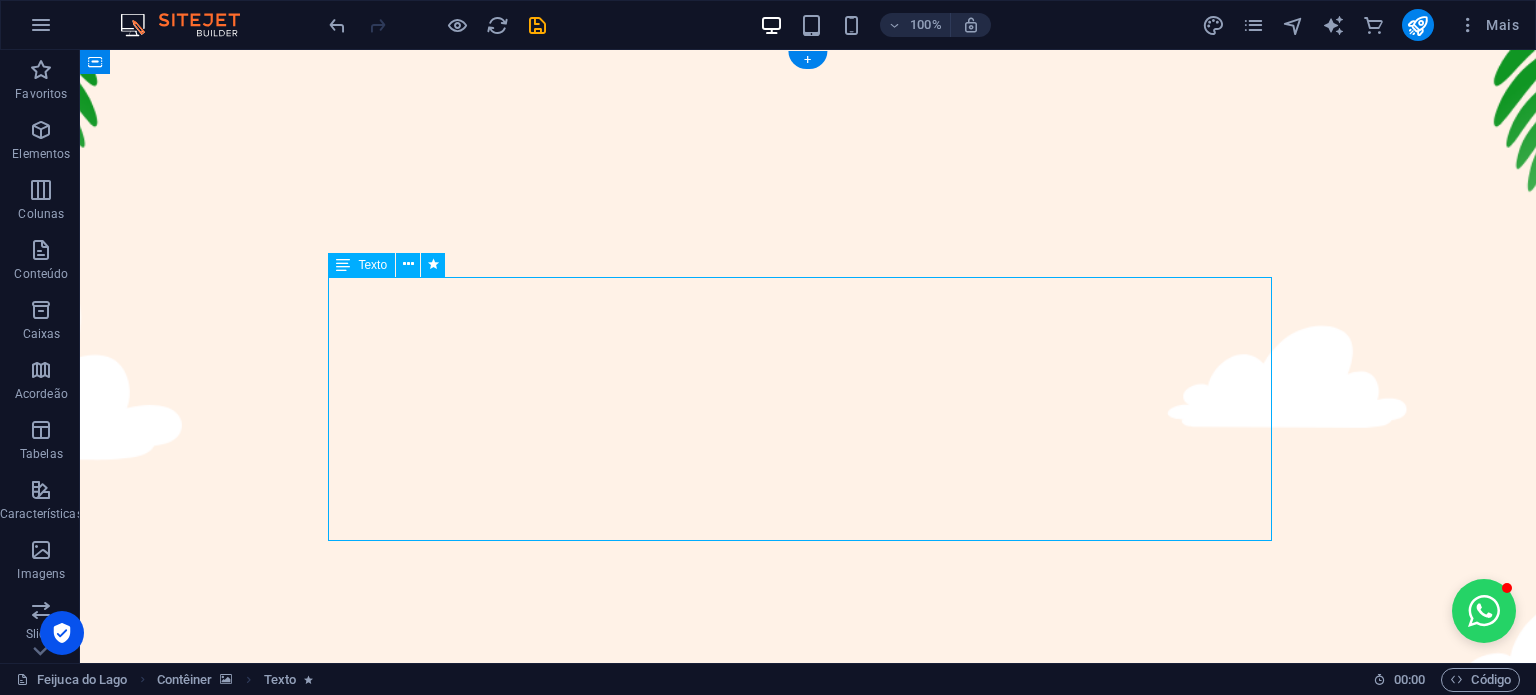click on "Se liga: a Feijuca do Lago tá chegando com tudo e você  não vai querer ficar de fora  desse rolê! Feijoada top com ingredientes de primeira Shows de pagode, sertanejo, funk e um after eletrônico insano Espaço coberto e climatizado — conforto do começo ao fim Hotel oficial com condições especiais pra quem quer zerar o rolê com estilo Camarotes e mesas bistrô pra colar com a galera daquele jeito Estacionamento no local, sem perrengue Mais de 12 horas de festa, gente bonita e aquela energia que só a [GEOGRAPHIC_DATA] tem! 🎫 Garanta seu ingresso agora e chama os amigos.  [PERSON_NAME] viver essa vibe juntos?" at bounding box center (808, 1778) 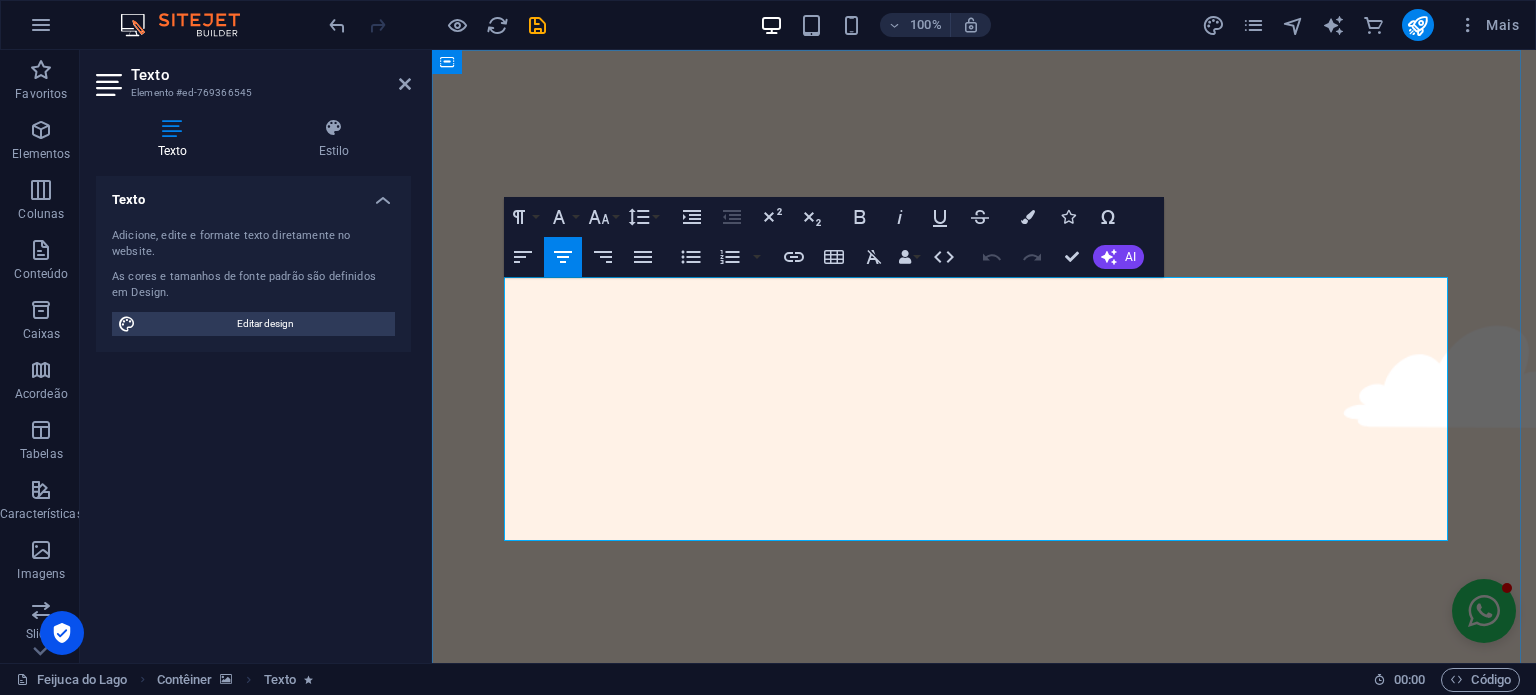 click on "Se liga: a Feijuca do Lago tá chegando com tudo e você  não vai querer ficar de fora  desse rolê!" at bounding box center [984, 1670] 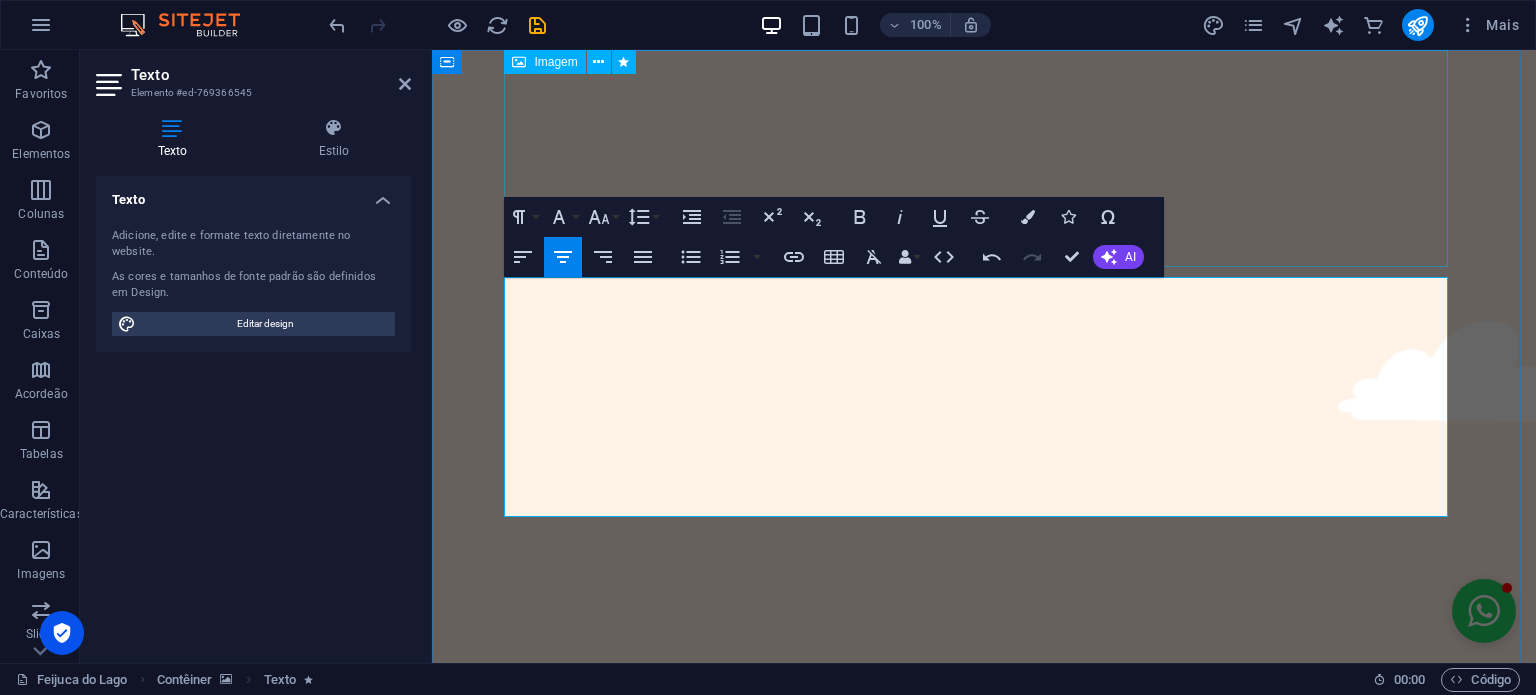 click at bounding box center (984, 1503) 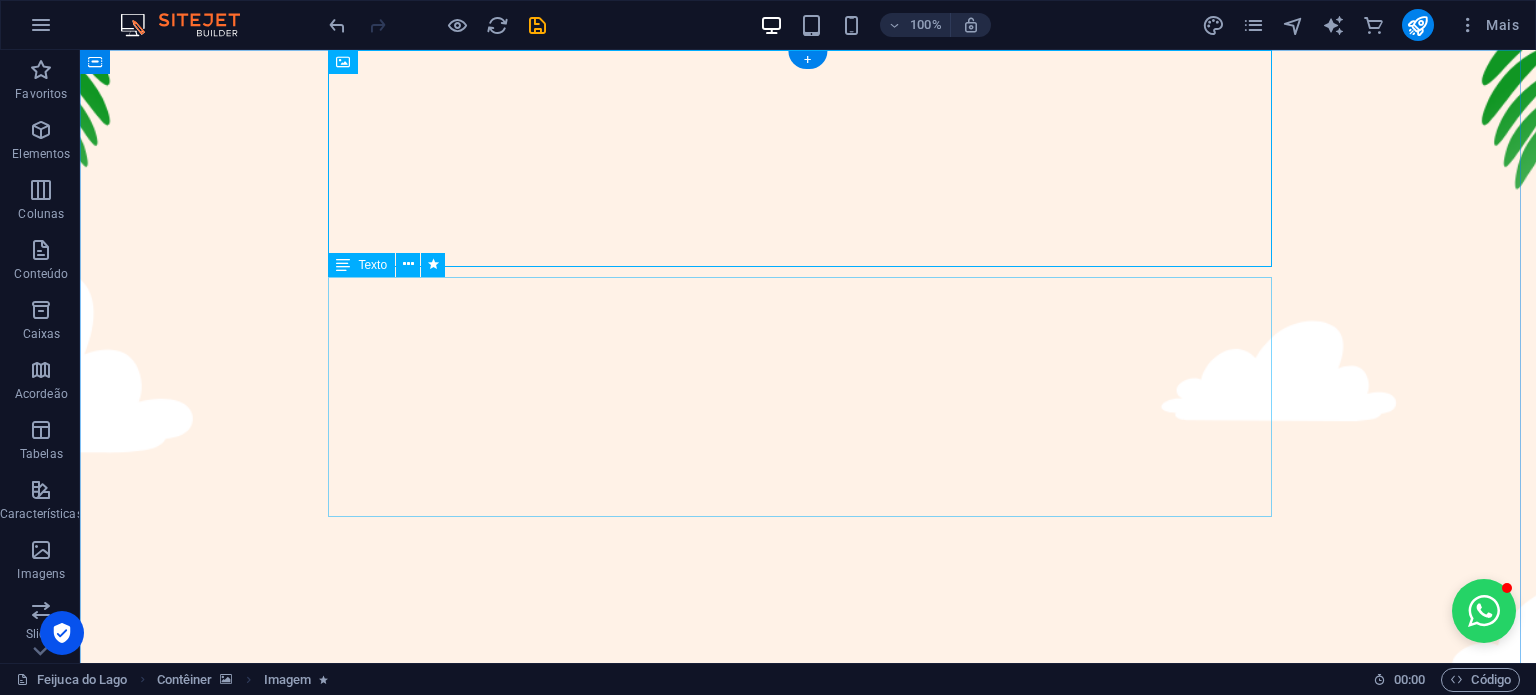 click on "Se liga: a Feijuca do Lago tá chegando com tudo e você  não vai querer ficar de fora  desse rolê! Feijoada top com ingredientes de primeira Shows de pagode, sertanejo, funk e um after eletrônico insano Espaço coberto e climatizado — conforto do começo ao fim Hotel oficial com condições especiais pra quem quer zerar o rolê com estilo Camarotes e mesas bistrô pra colar com a galera daquele jeito Estacionamento no local, sem perrengue Mais de 12 horas de festa, gente bonita e aquela energia que só a [GEOGRAPHIC_DATA] tem! 🎫 Garanta seu ingresso agora e chama os amigos.  [PERSON_NAME] viver essa vibe juntos?" at bounding box center [808, 1742] 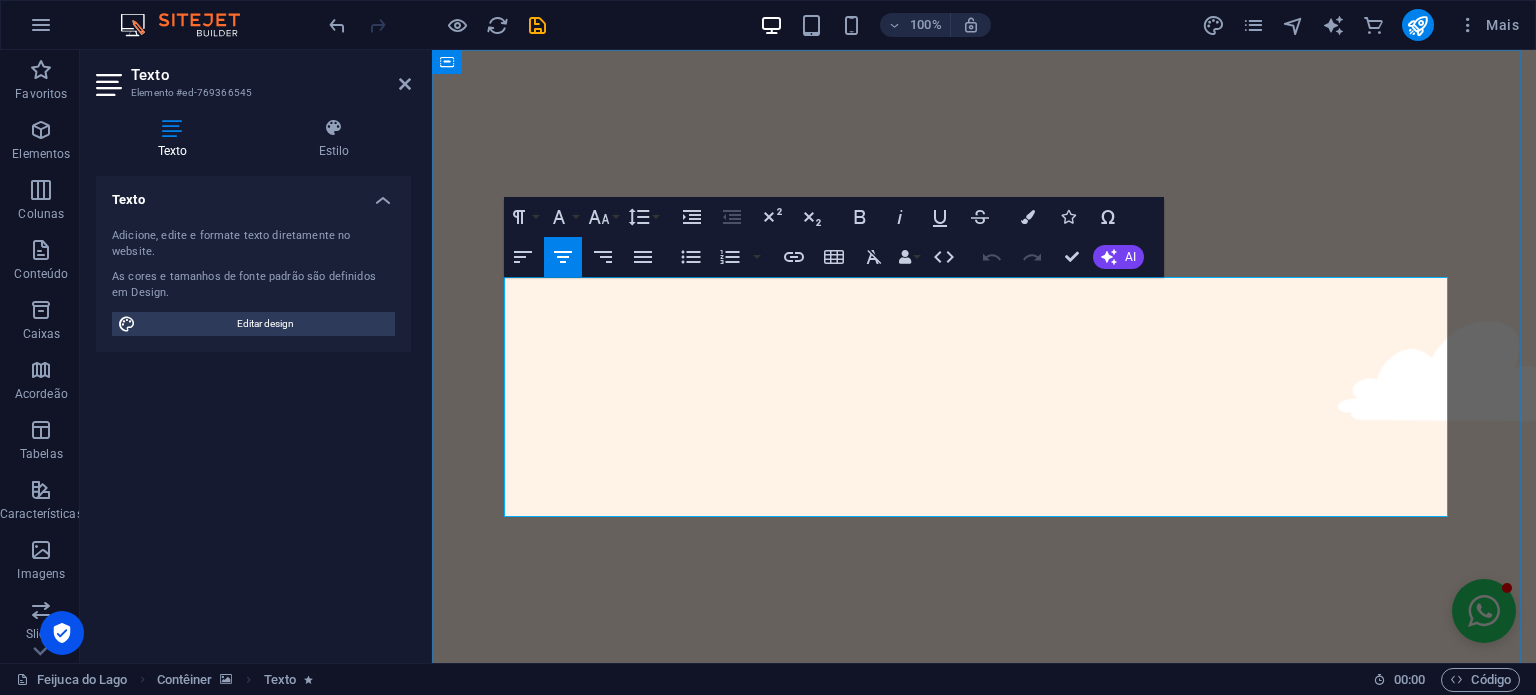 drag, startPoint x: 1088, startPoint y: 506, endPoint x: 824, endPoint y: 506, distance: 264 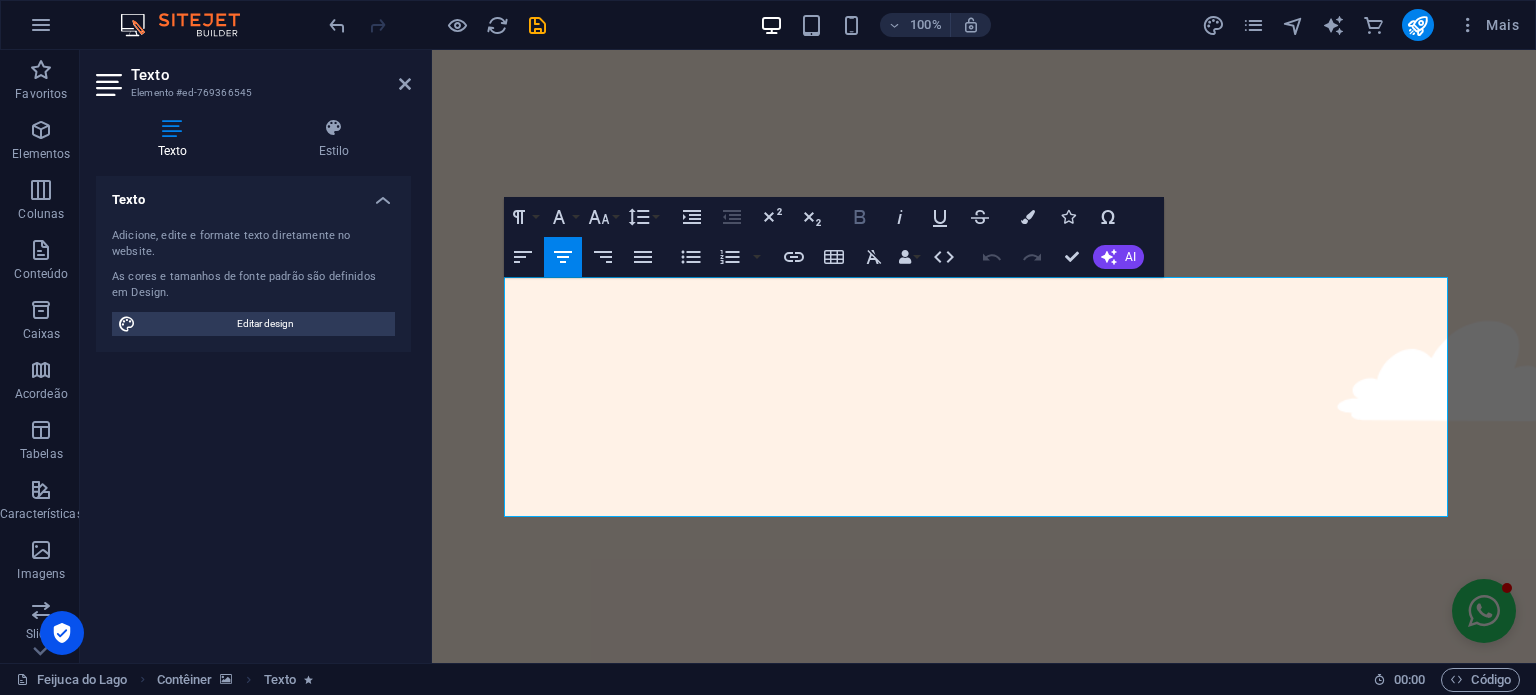 click on "Bold" at bounding box center (860, 217) 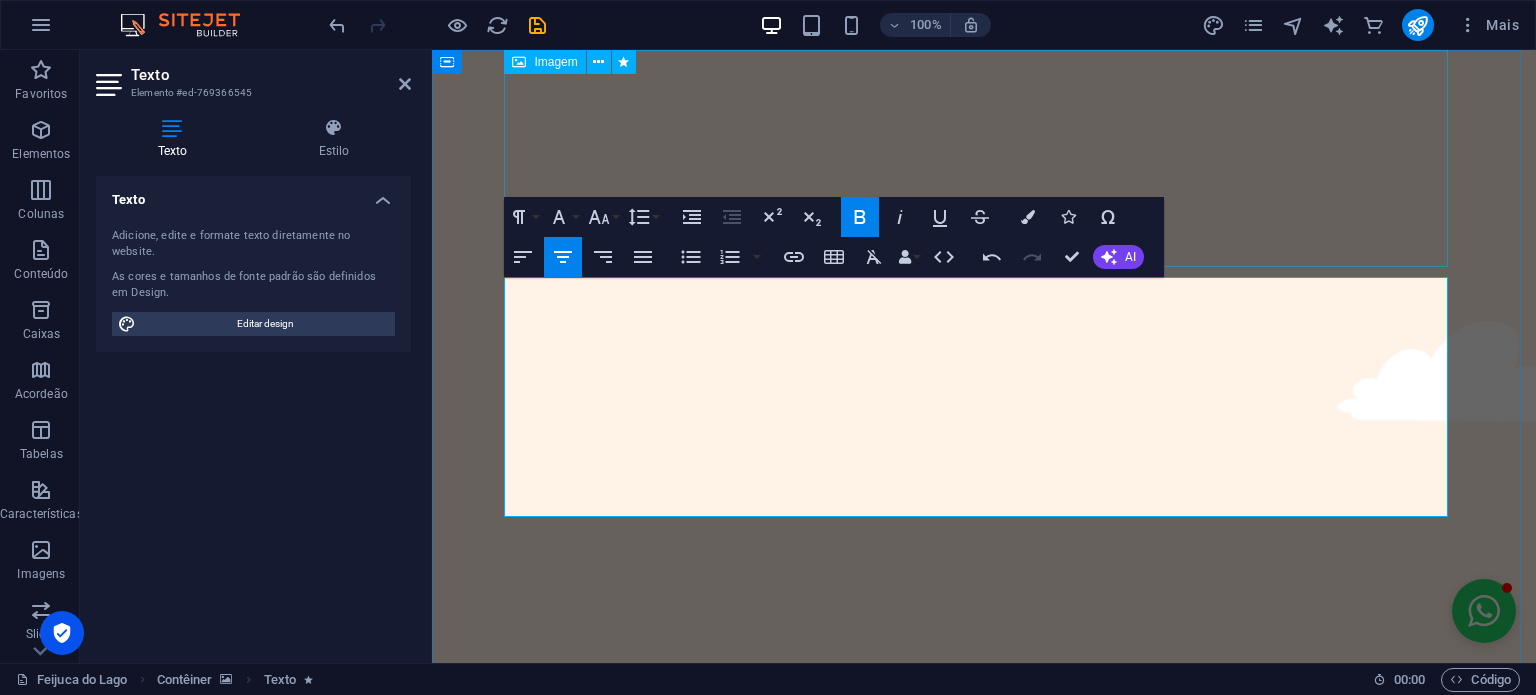 click at bounding box center [984, 1503] 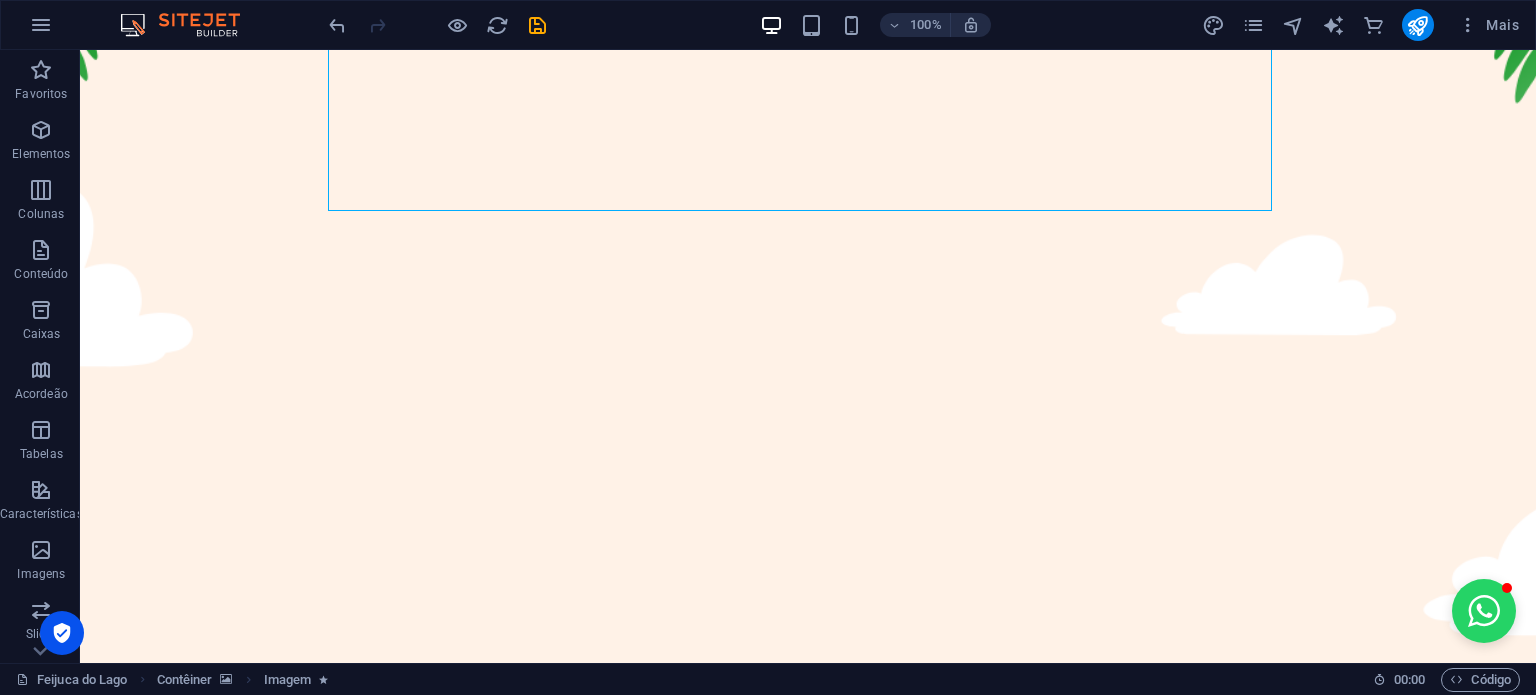 scroll, scrollTop: 0, scrollLeft: 0, axis: both 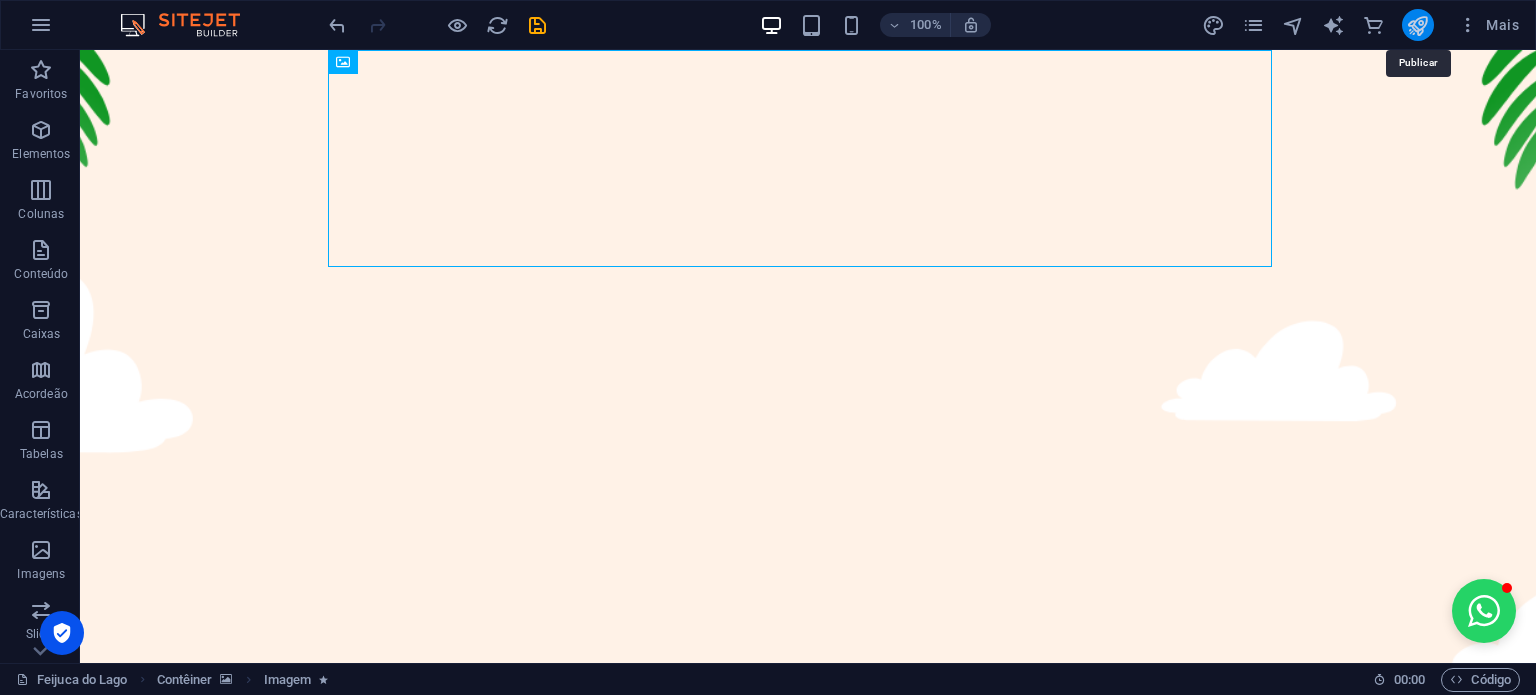 click at bounding box center (1417, 25) 